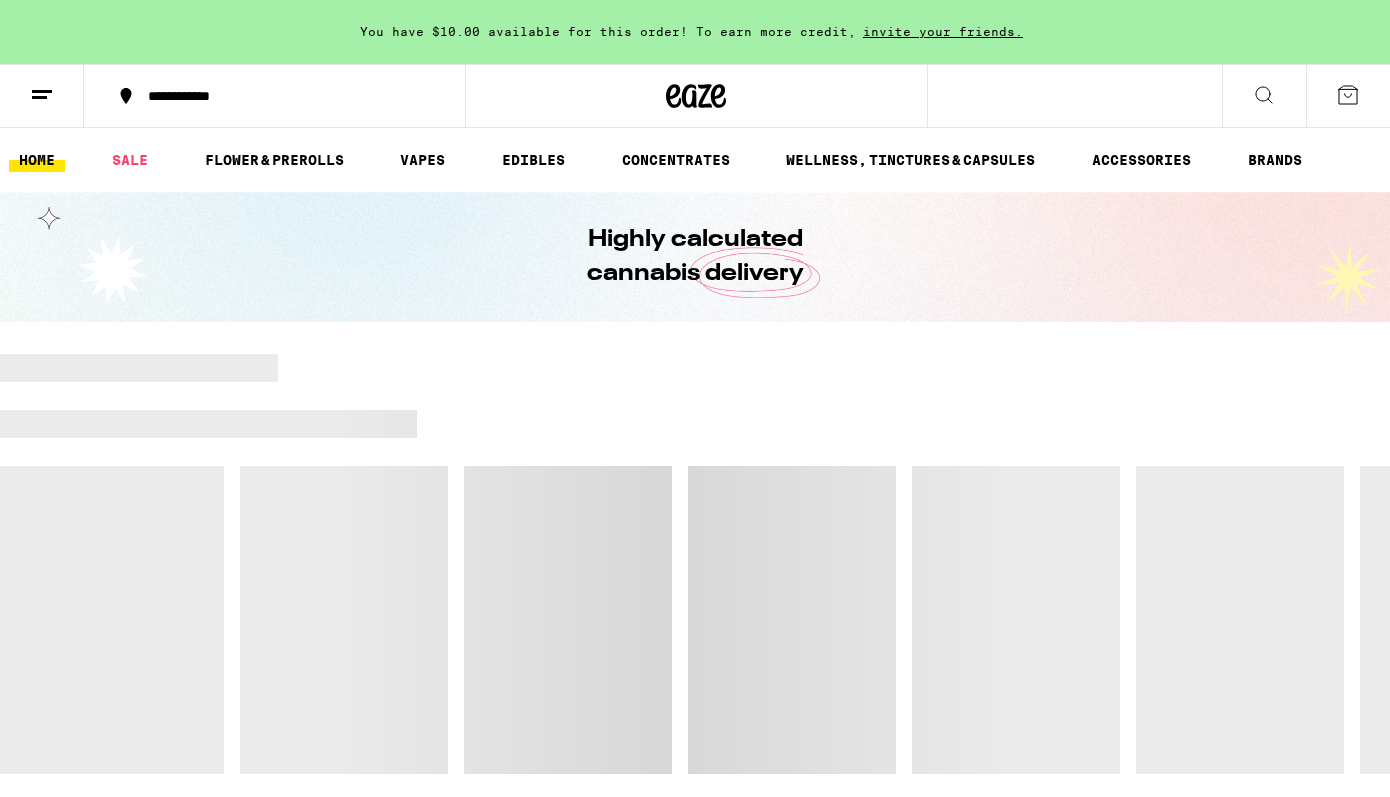 scroll, scrollTop: 0, scrollLeft: 0, axis: both 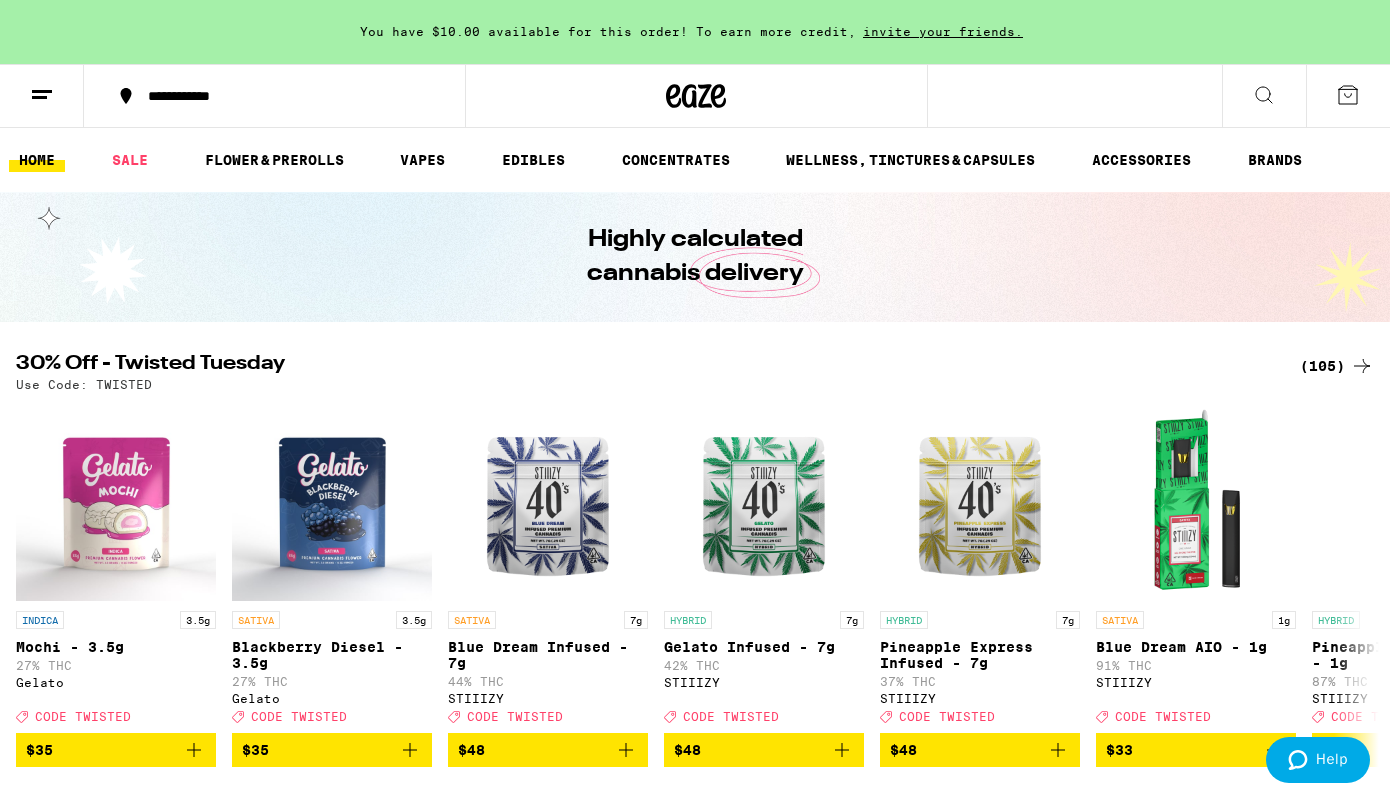 click 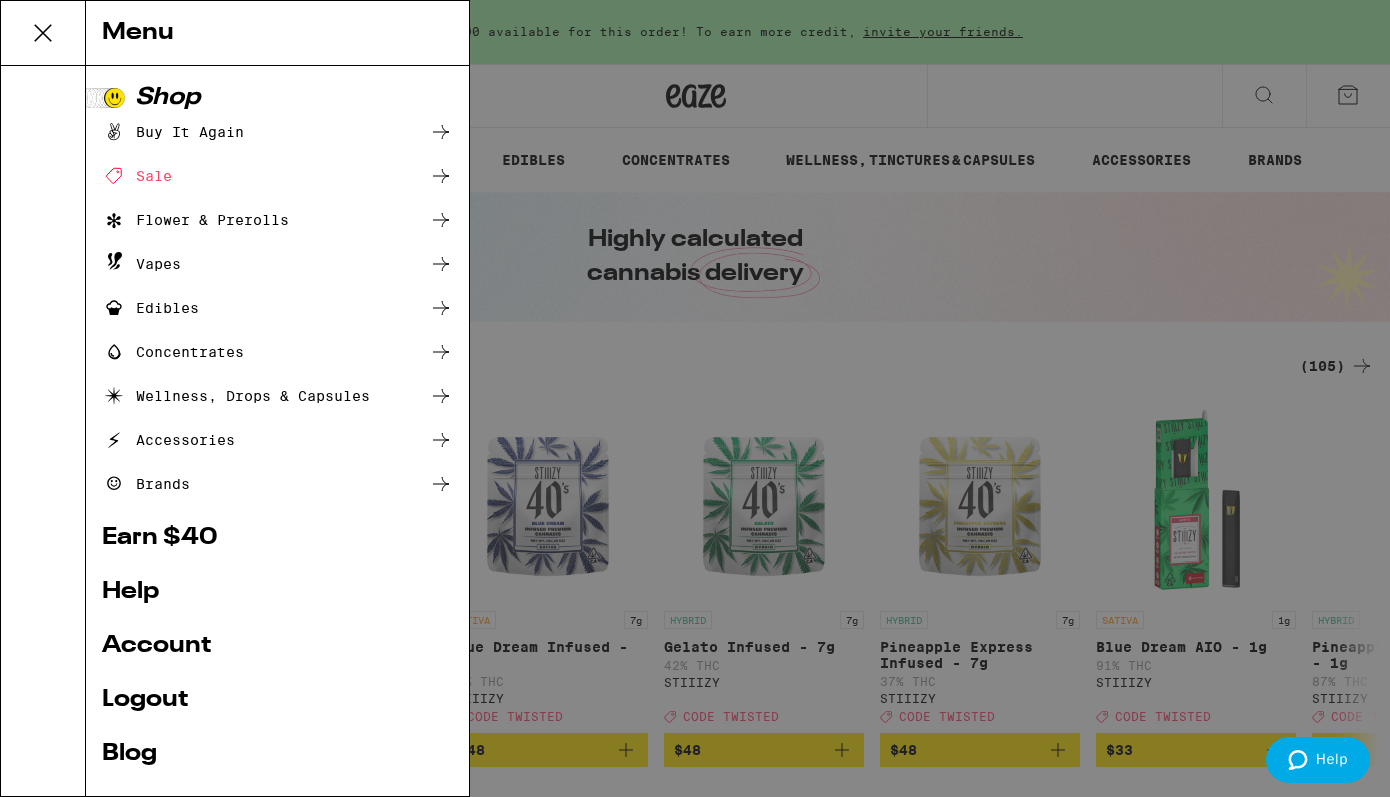 scroll, scrollTop: 0, scrollLeft: 0, axis: both 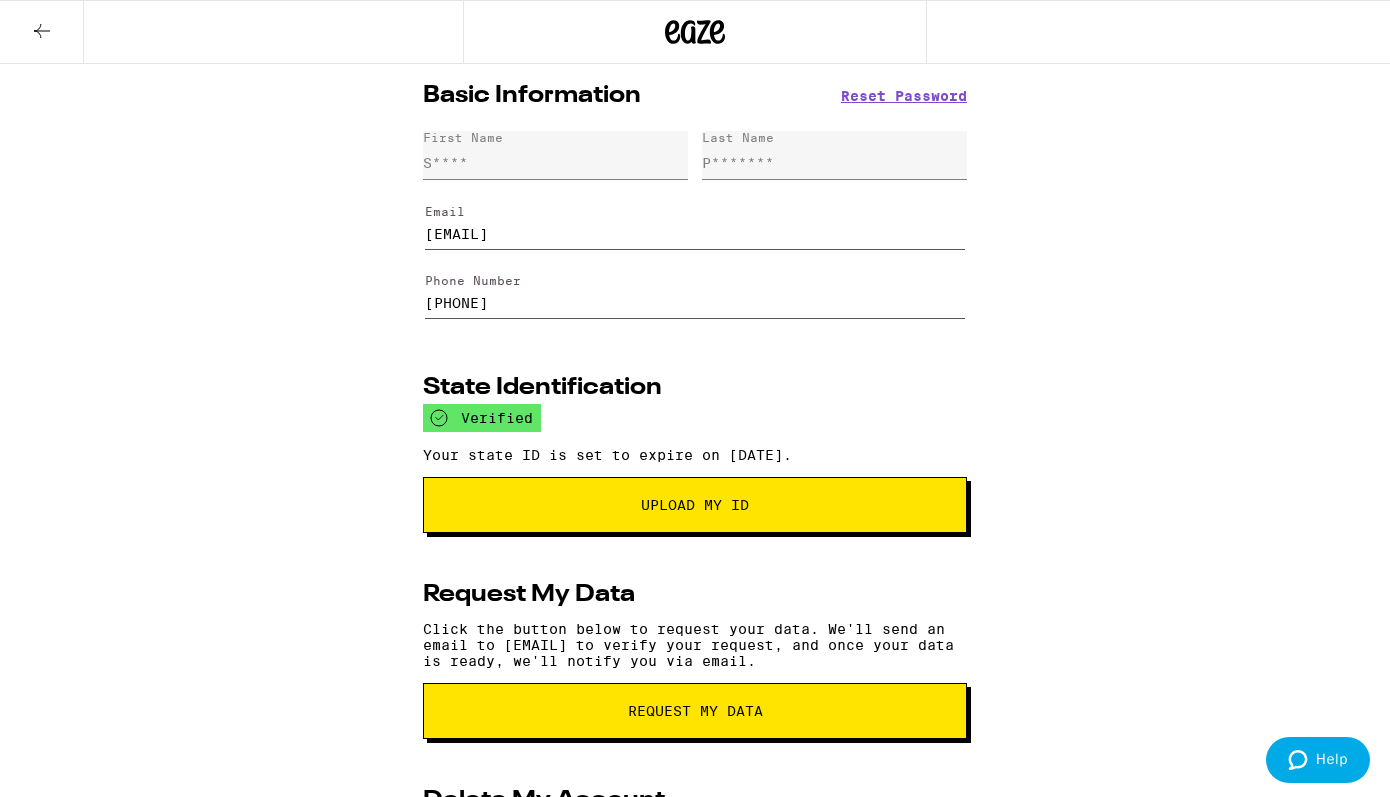 click 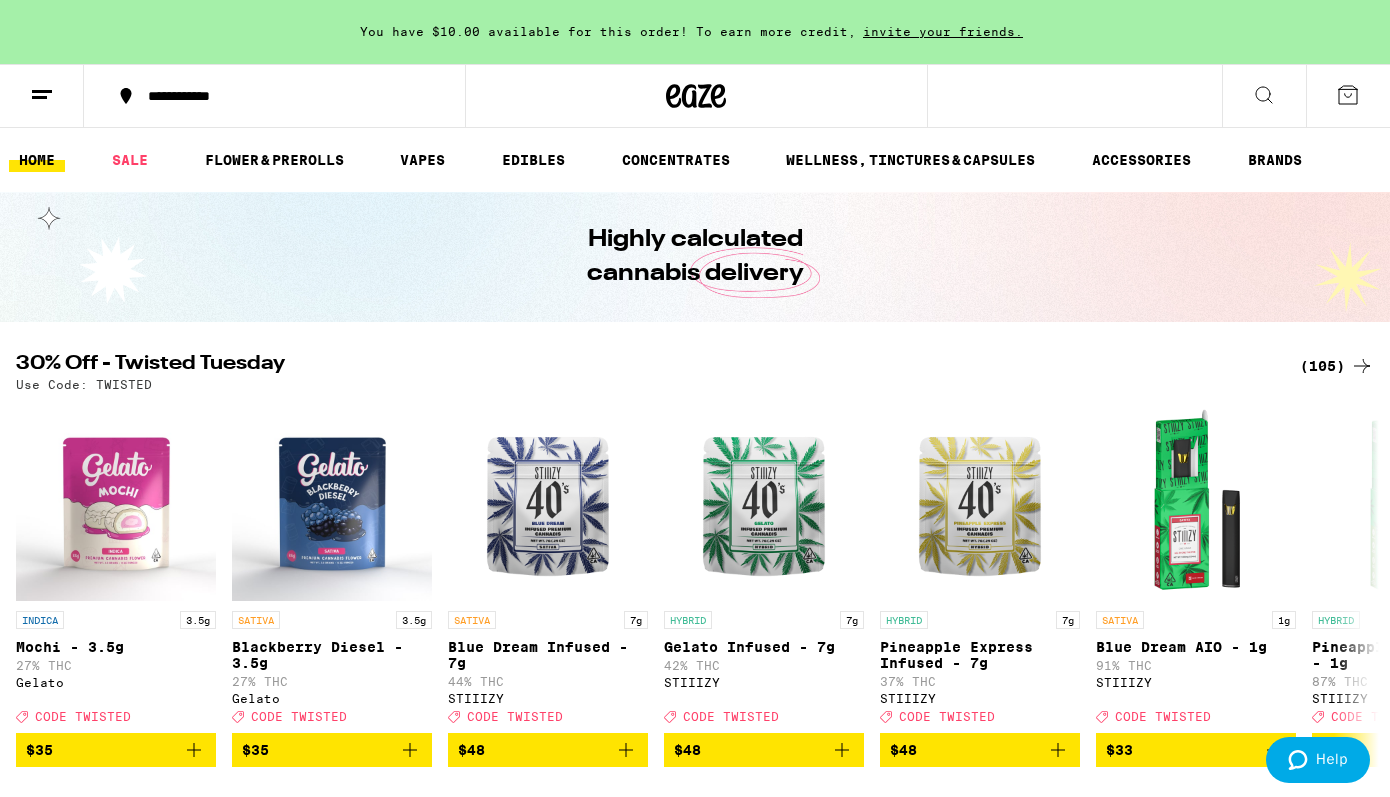scroll, scrollTop: 0, scrollLeft: 0, axis: both 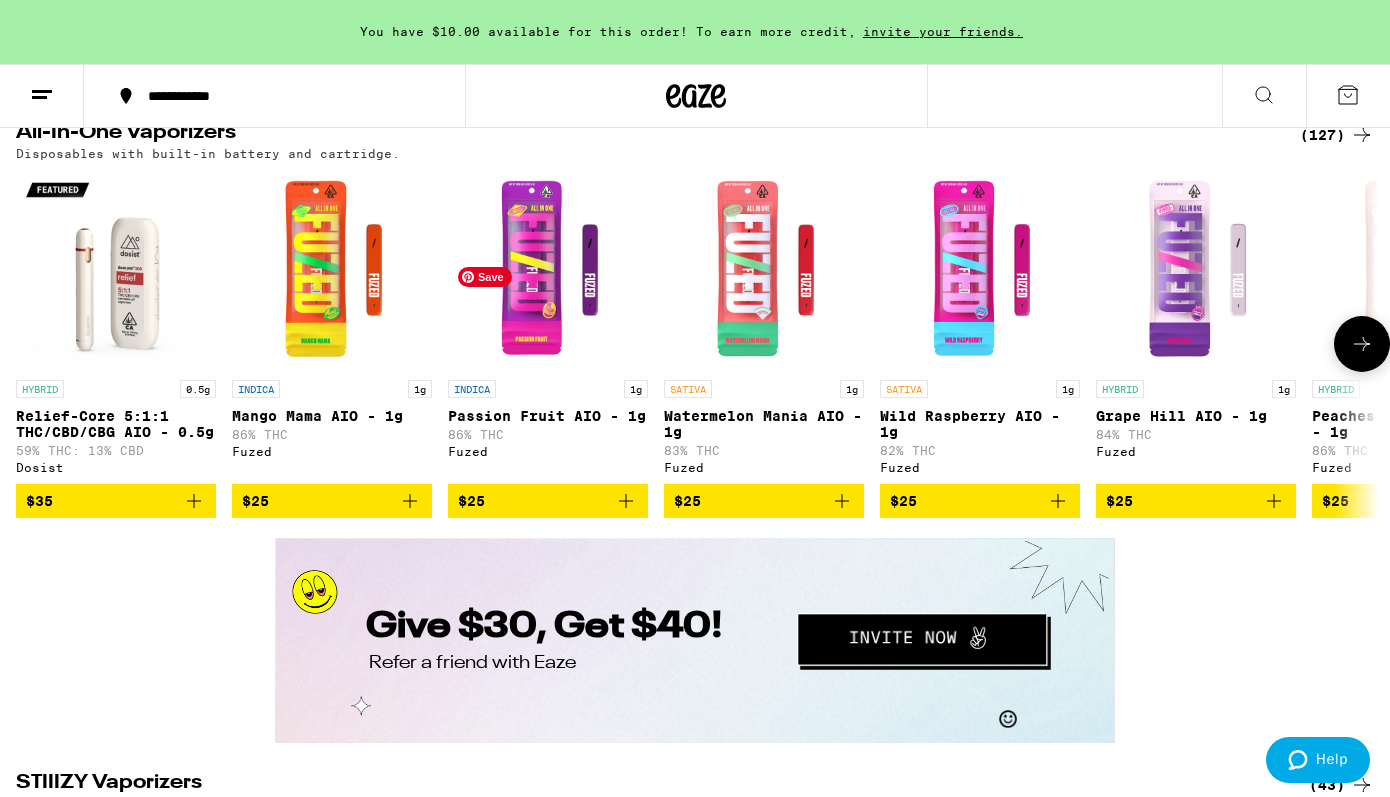 click at bounding box center (548, 270) 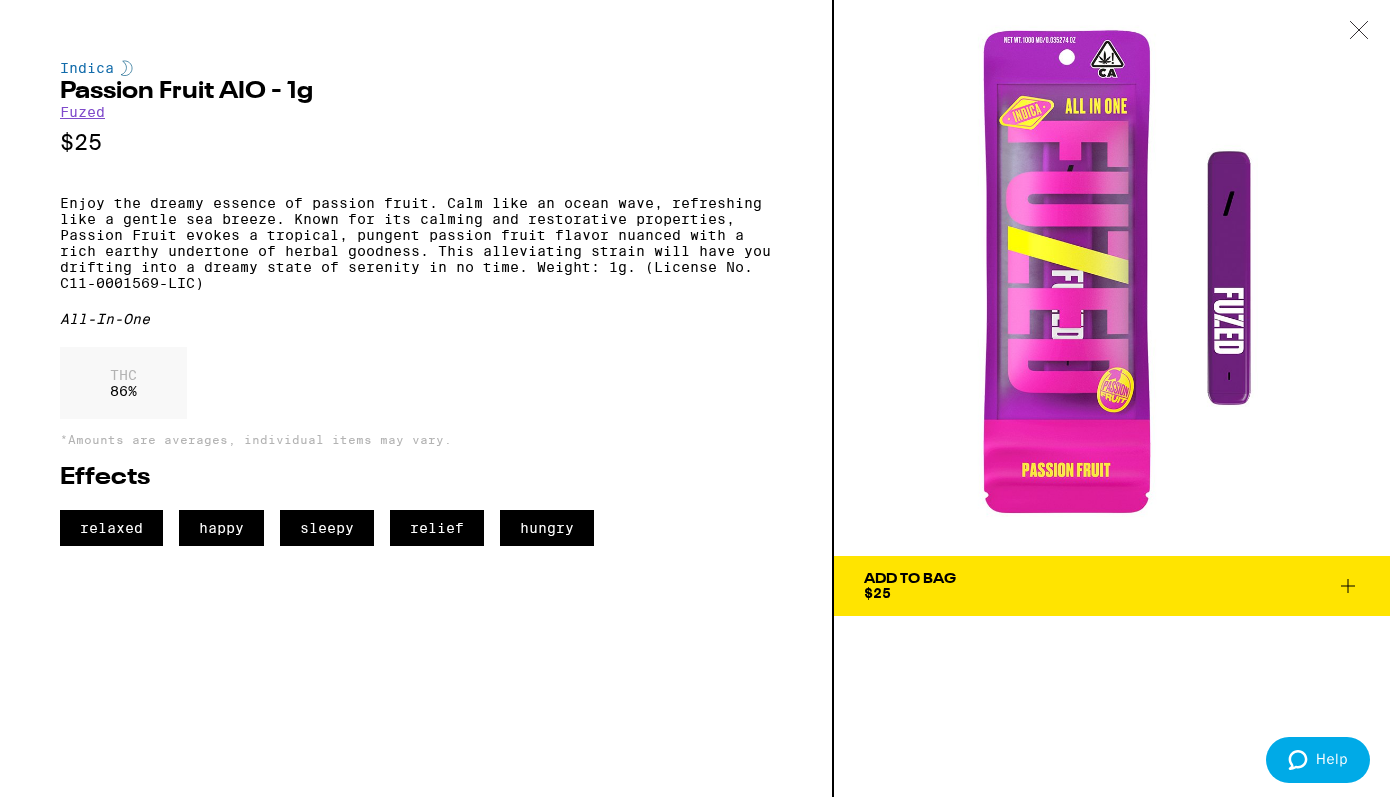 click 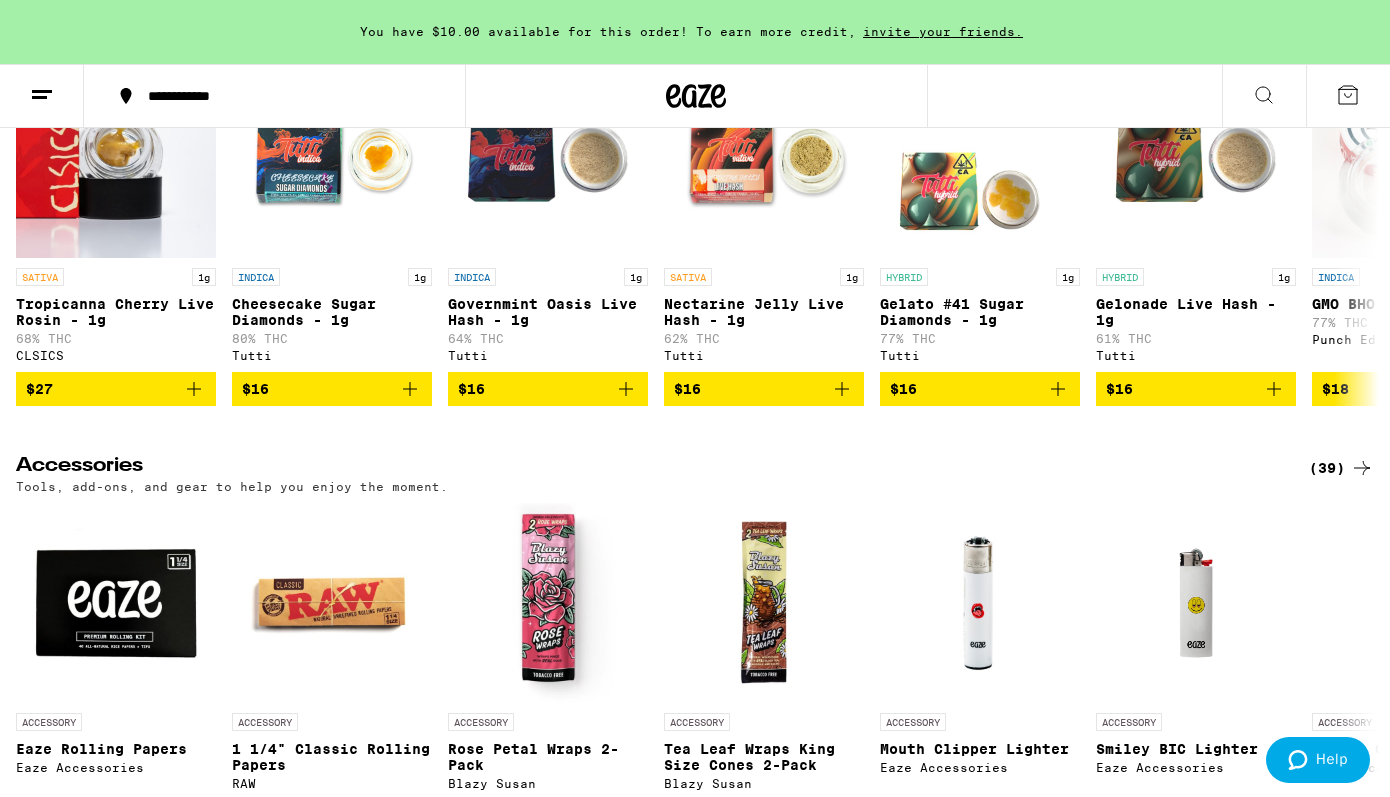 scroll, scrollTop: 8927, scrollLeft: 0, axis: vertical 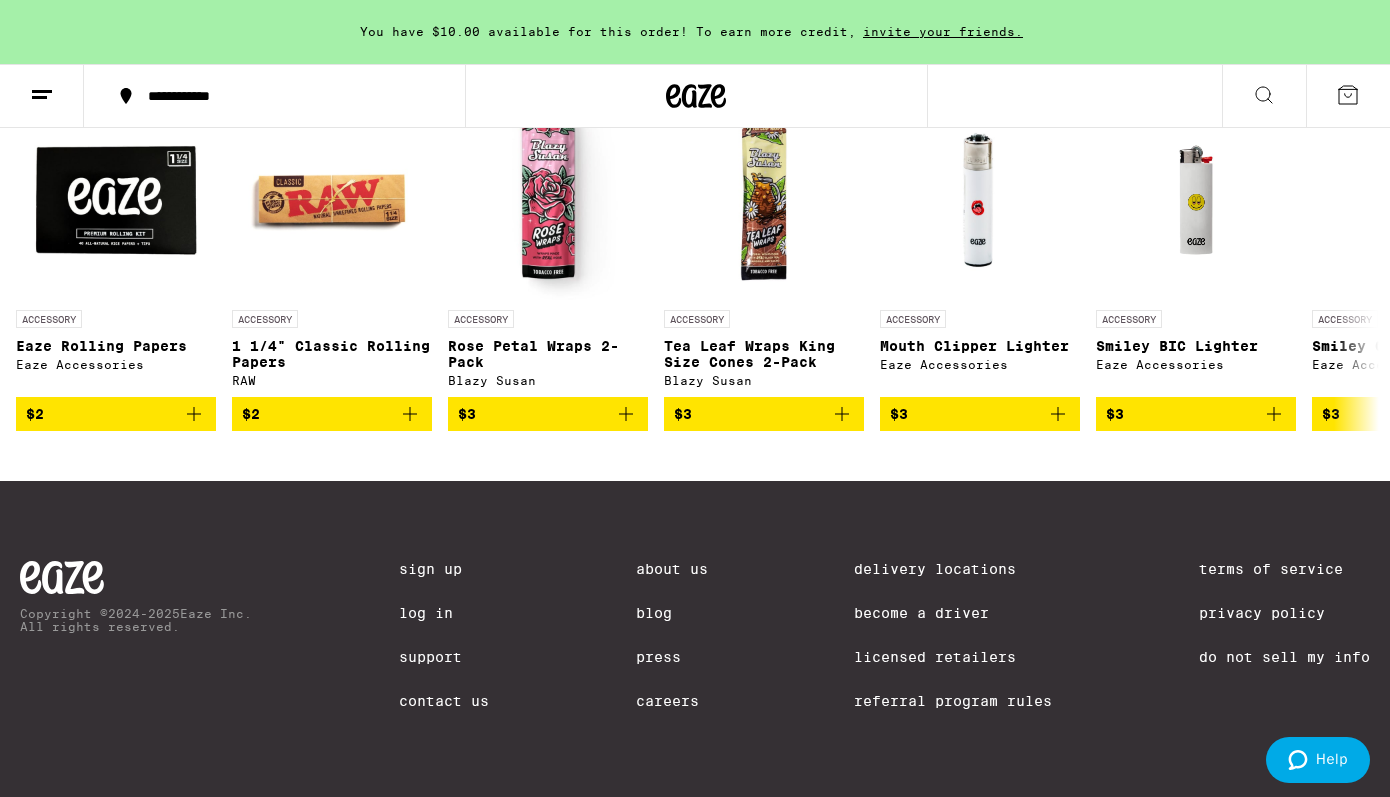 click on "Log In" at bounding box center [444, 613] 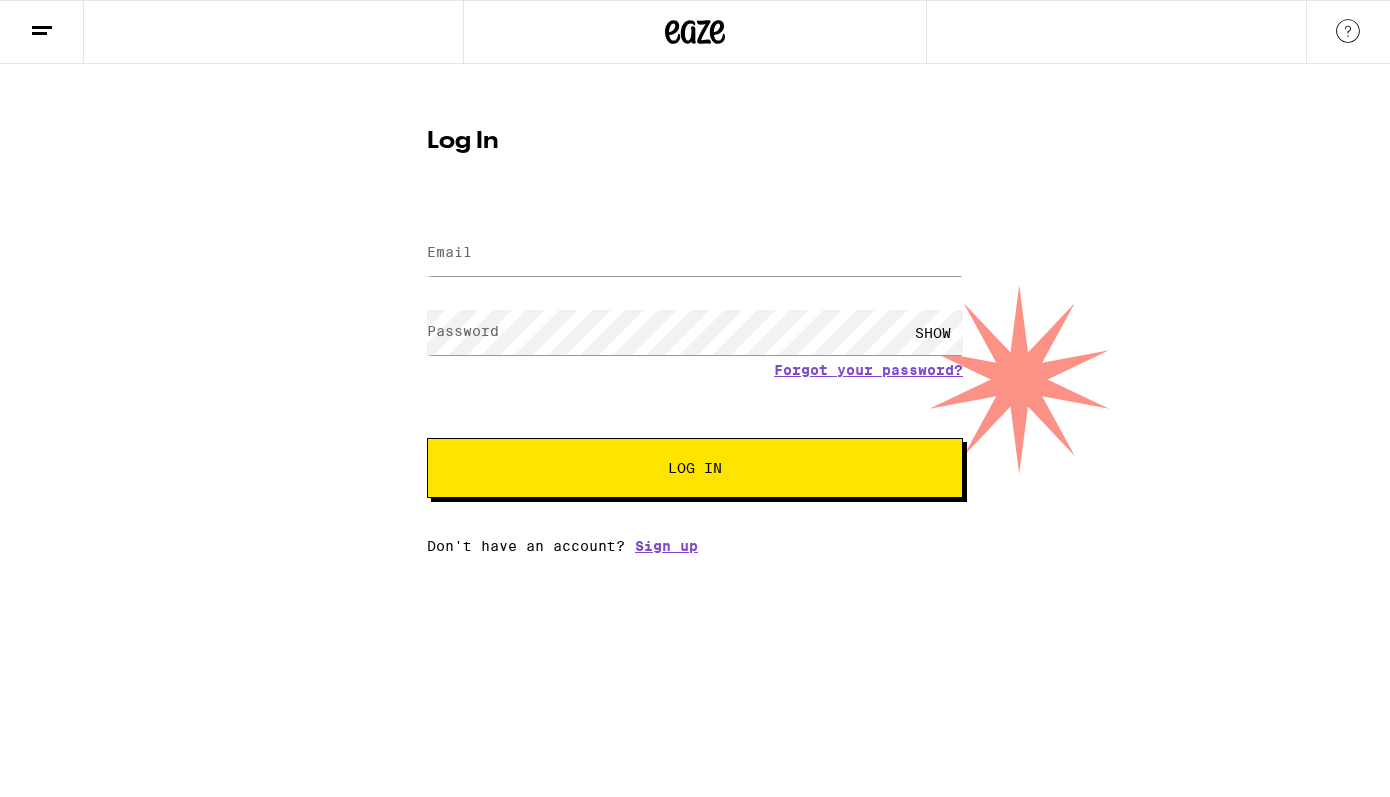 scroll, scrollTop: 0, scrollLeft: 0, axis: both 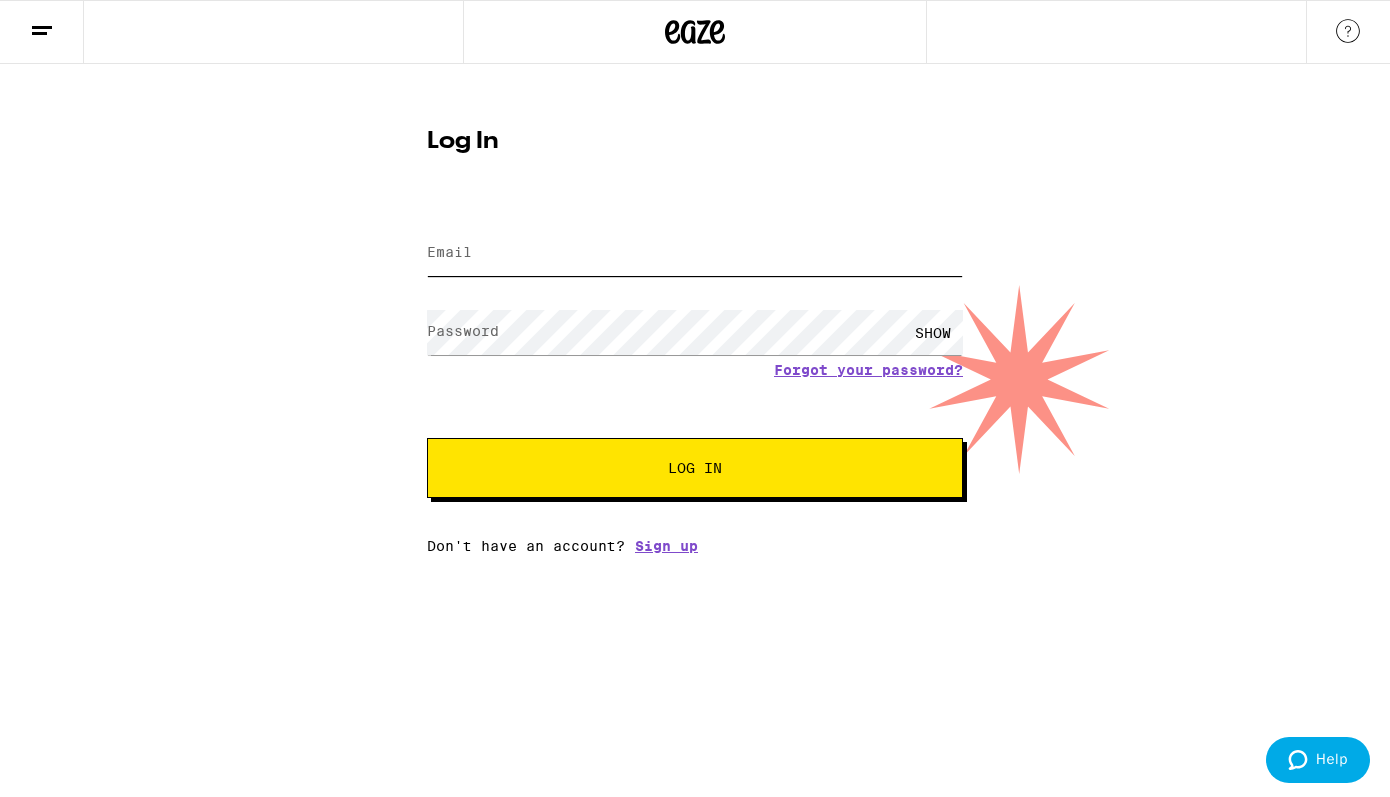 type on "[EMAIL]" 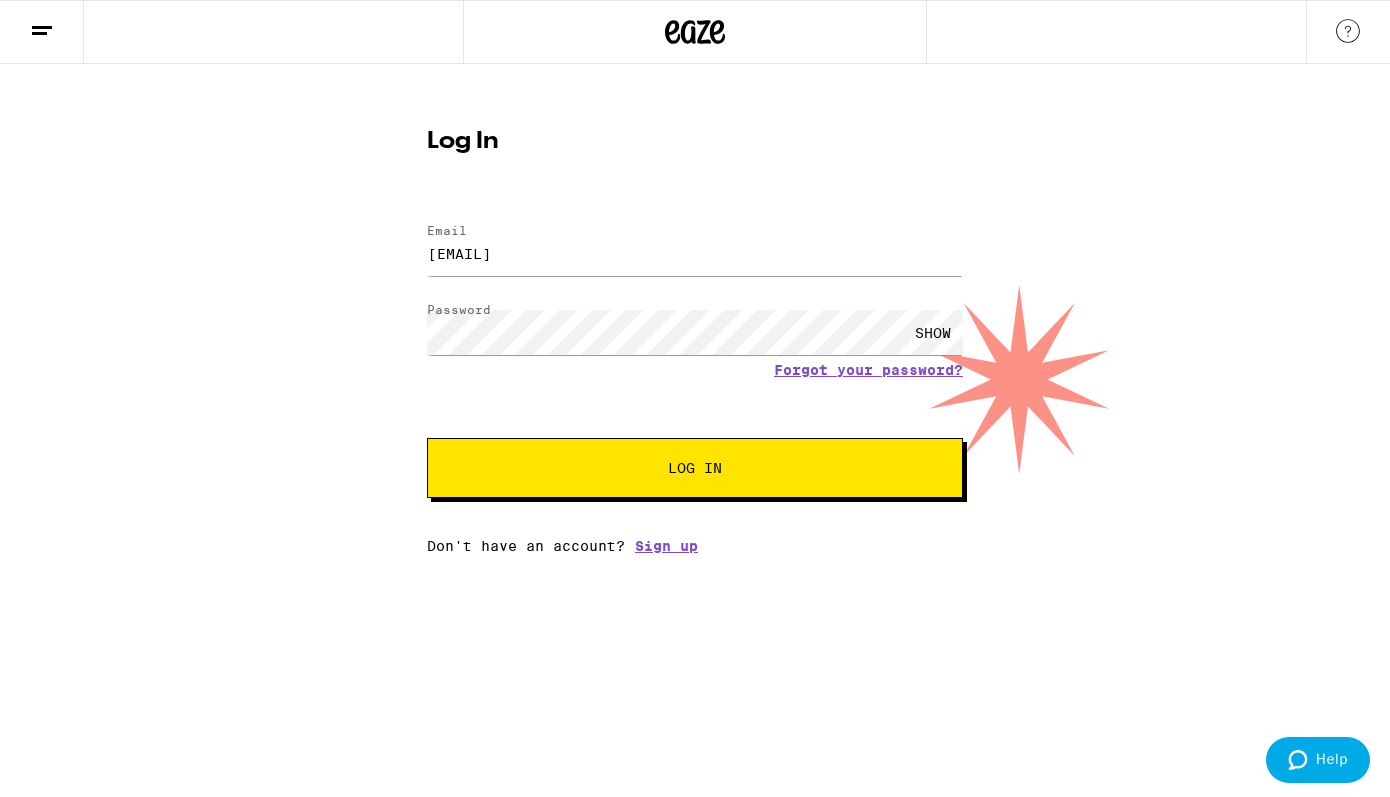click on "Email Email [EMAIL] Password Password SHOW Forgot your password? Log In Don't have an account? Sign up" at bounding box center (695, 379) 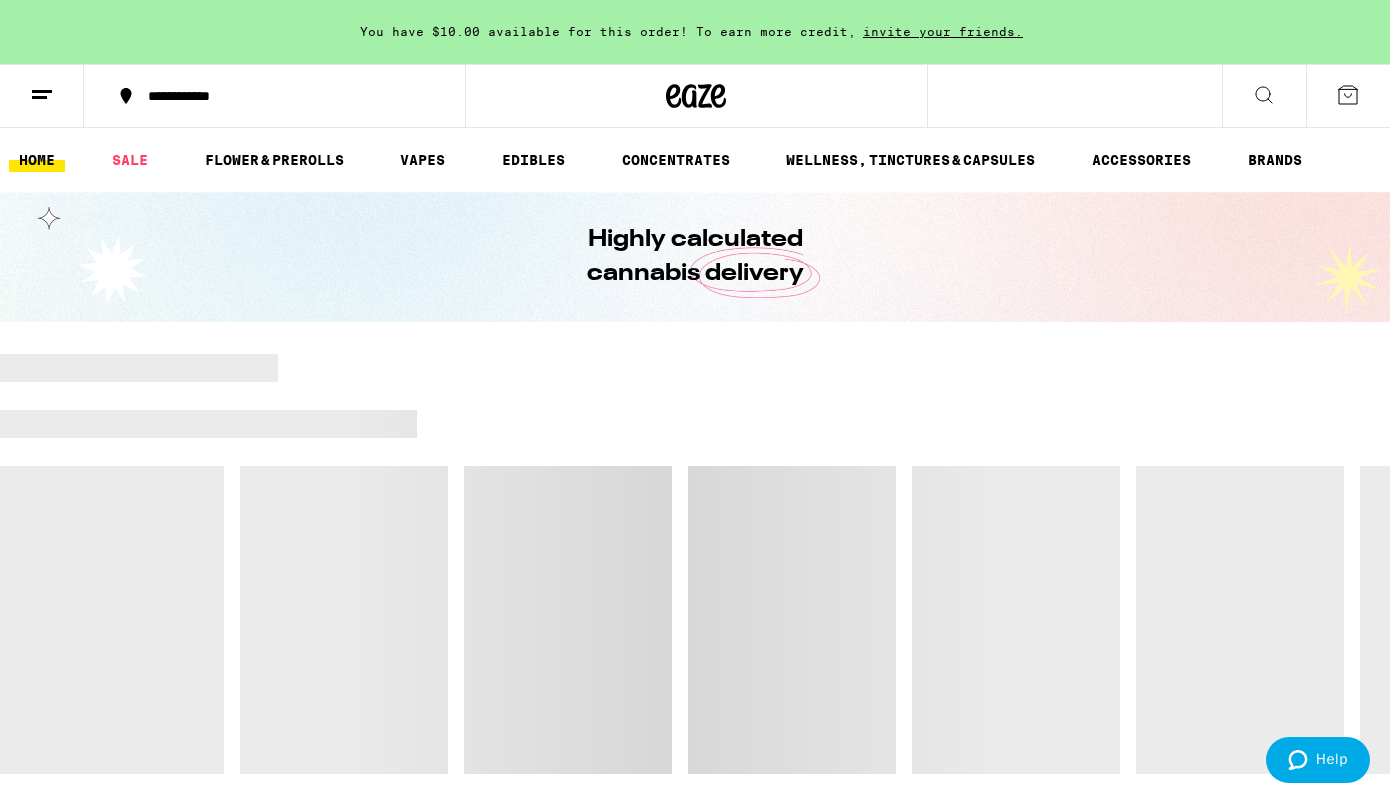 click 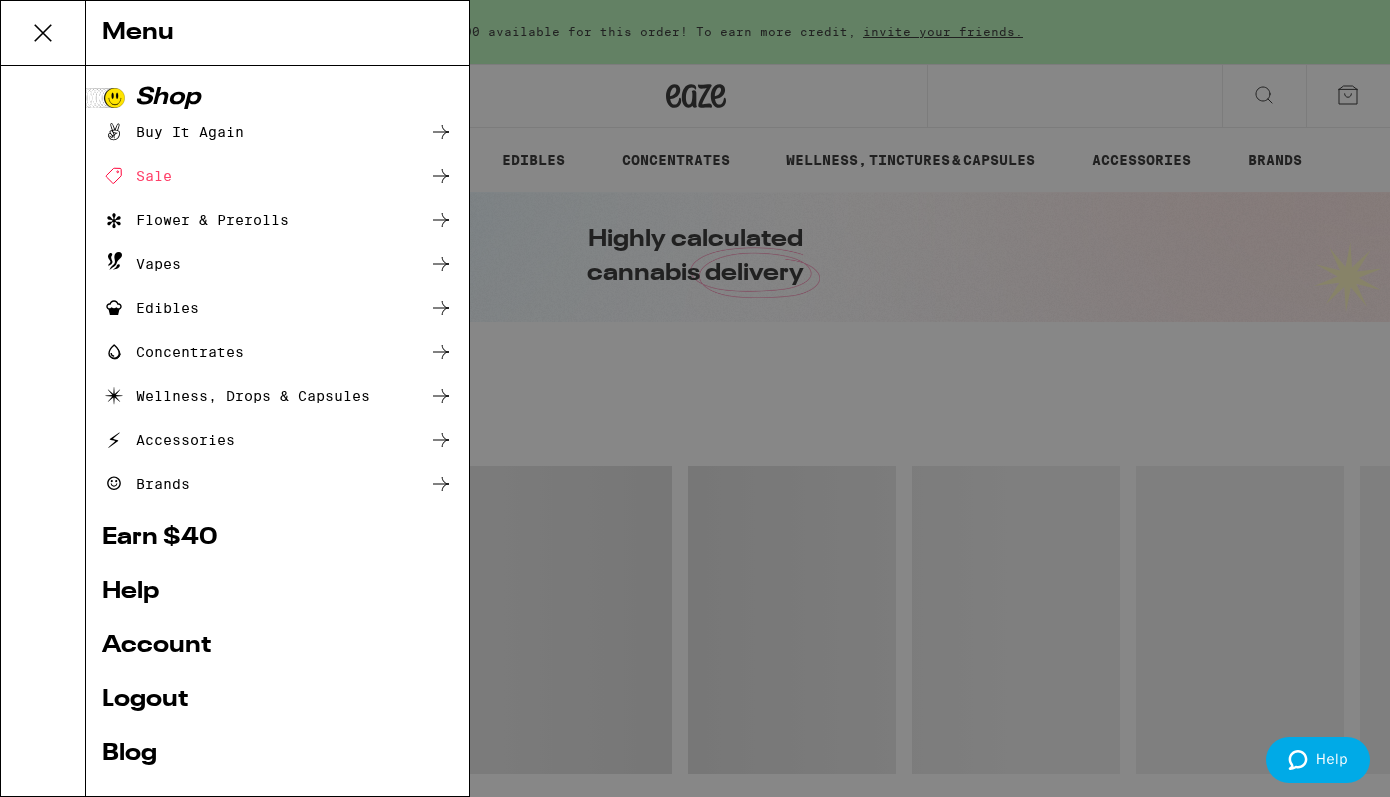 click on "Menu Shop Buy It Again Sale Flower & Prerolls Vapes Edibles Concentrates Wellness, Drops & Capsules Accessories Brands Earn $ 40 Help Account Logout Blog v  19.43.1" at bounding box center [695, 398] 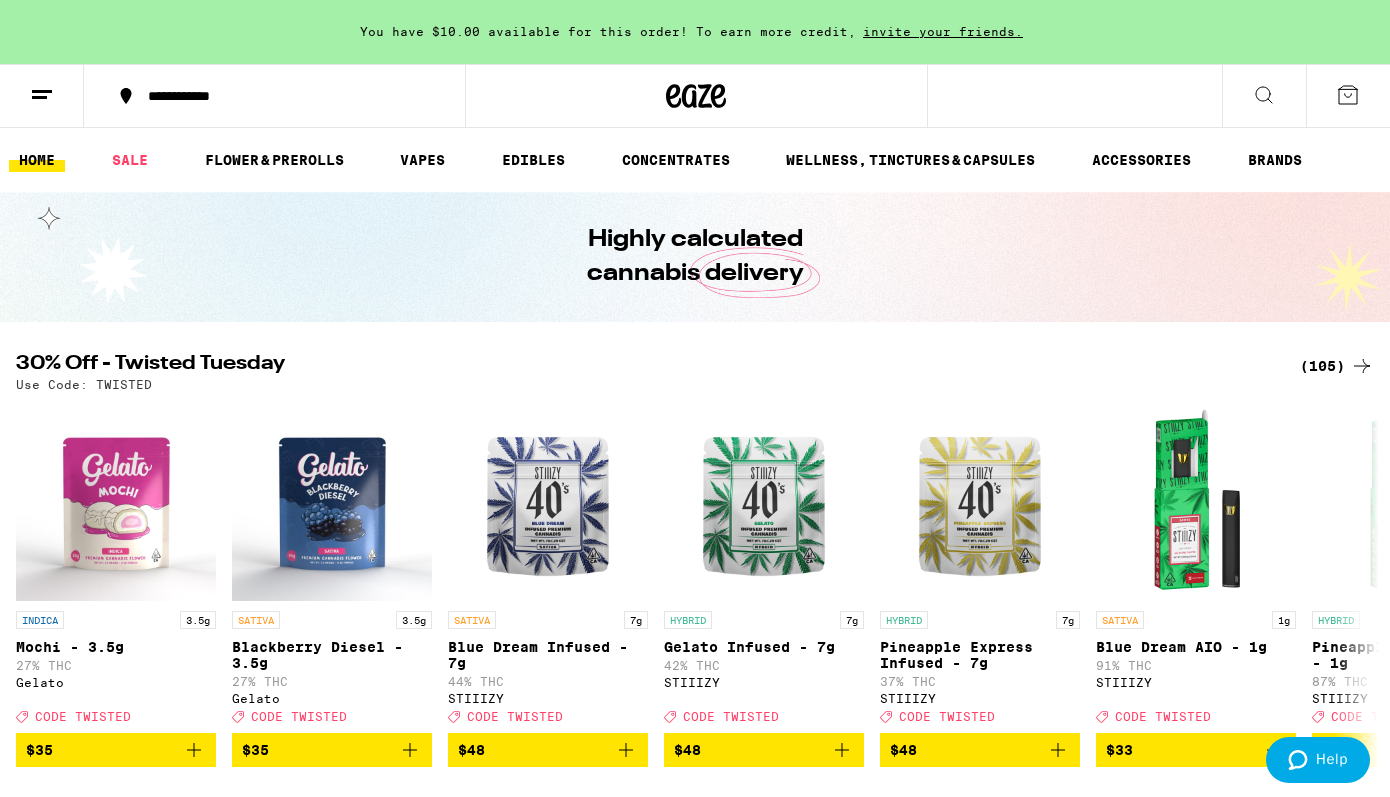 scroll, scrollTop: 0, scrollLeft: 0, axis: both 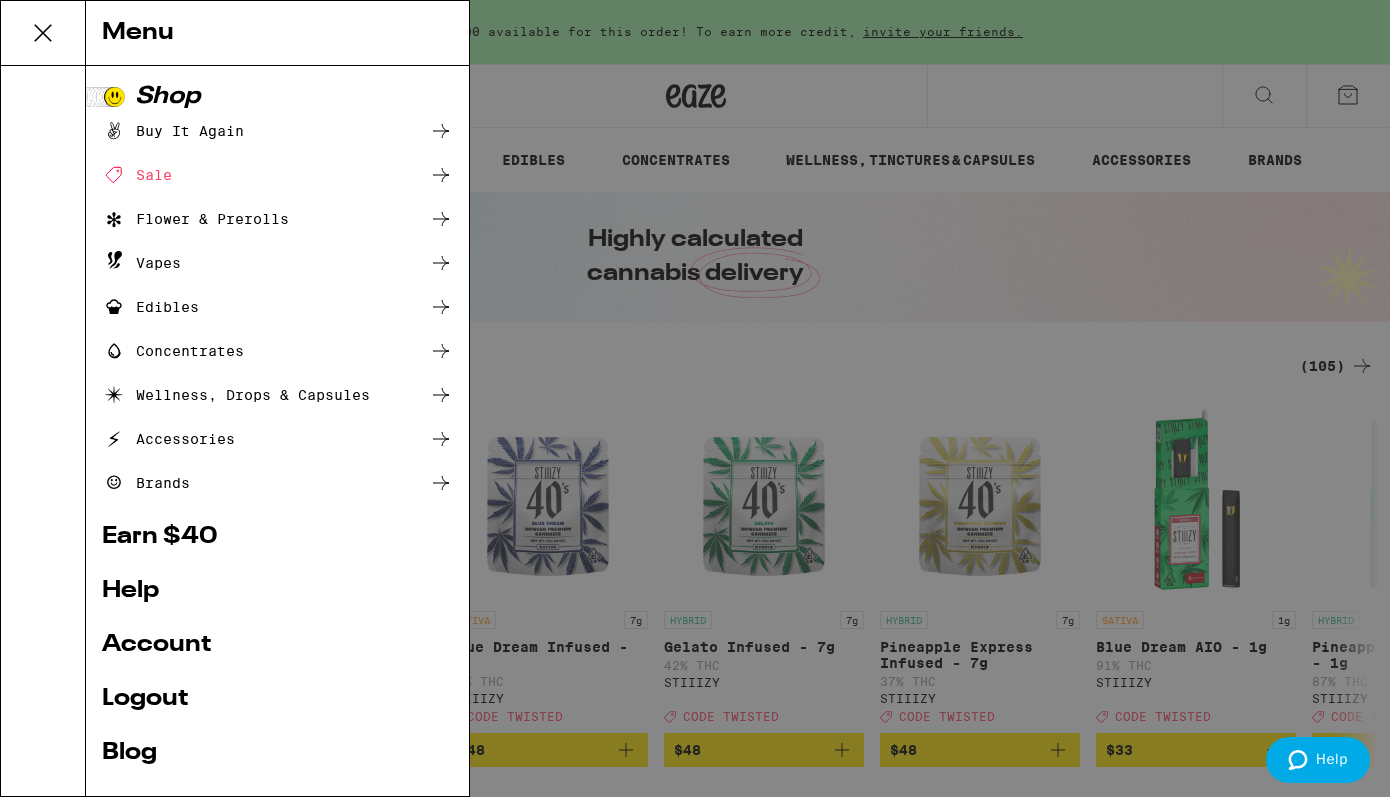 click on "Shop" at bounding box center [277, 97] 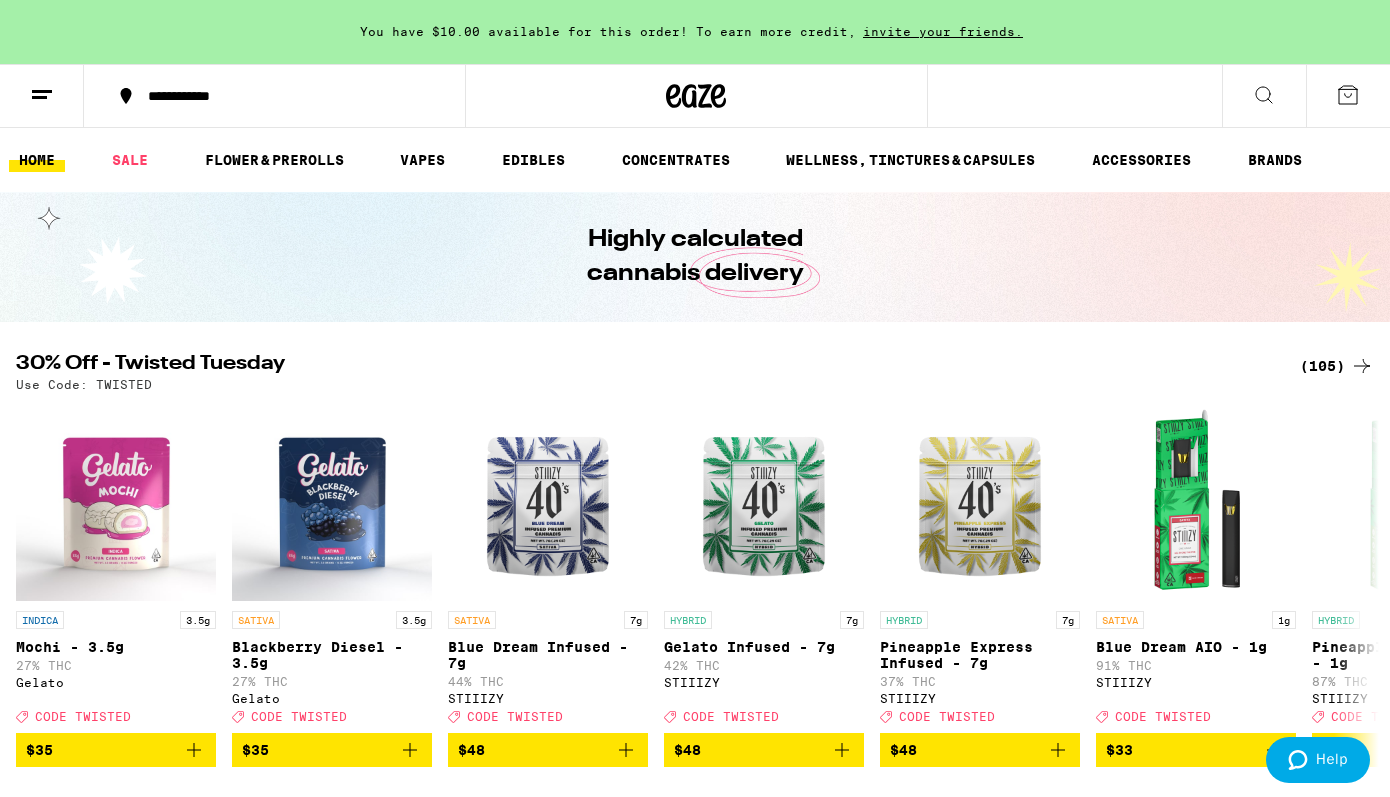 click at bounding box center (42, 96) 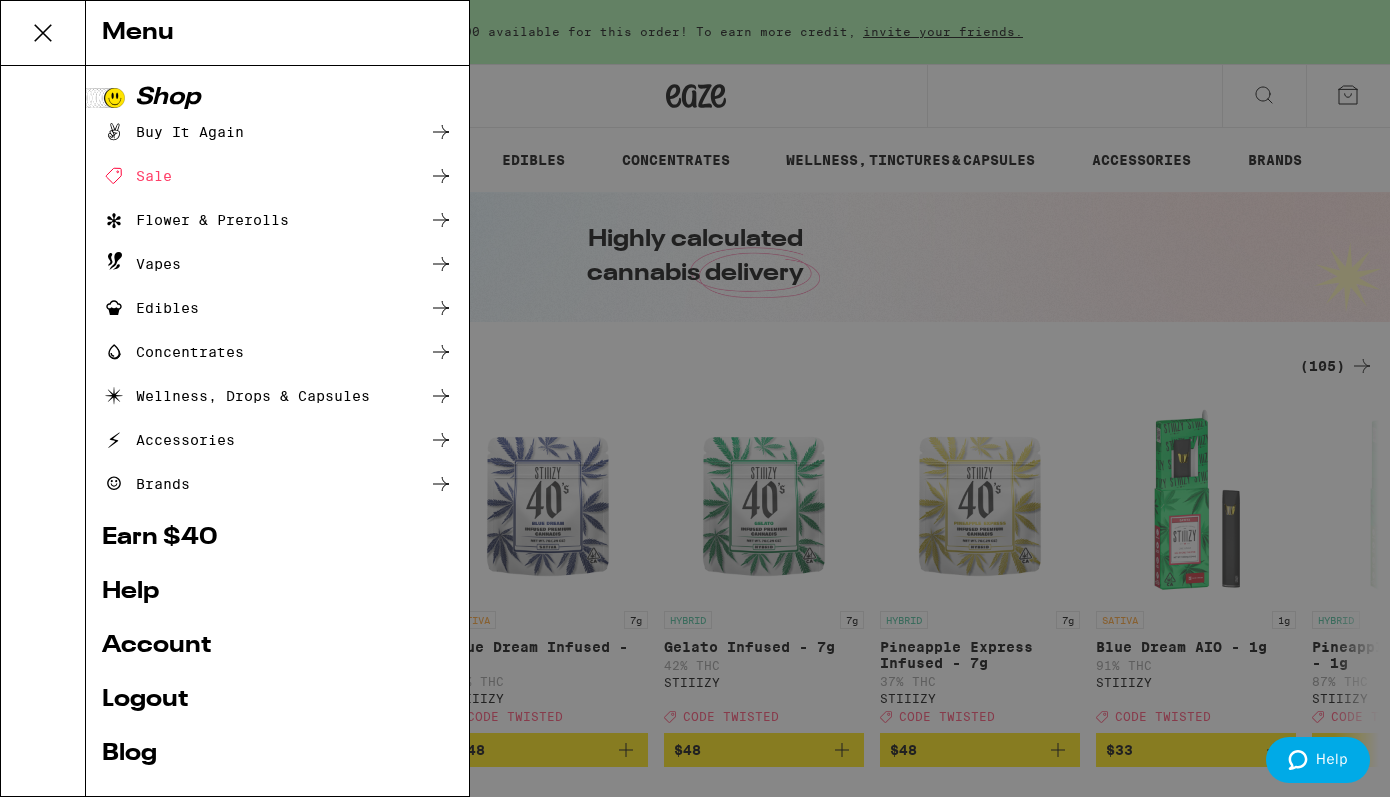 click on "Buy It Again" at bounding box center [173, 132] 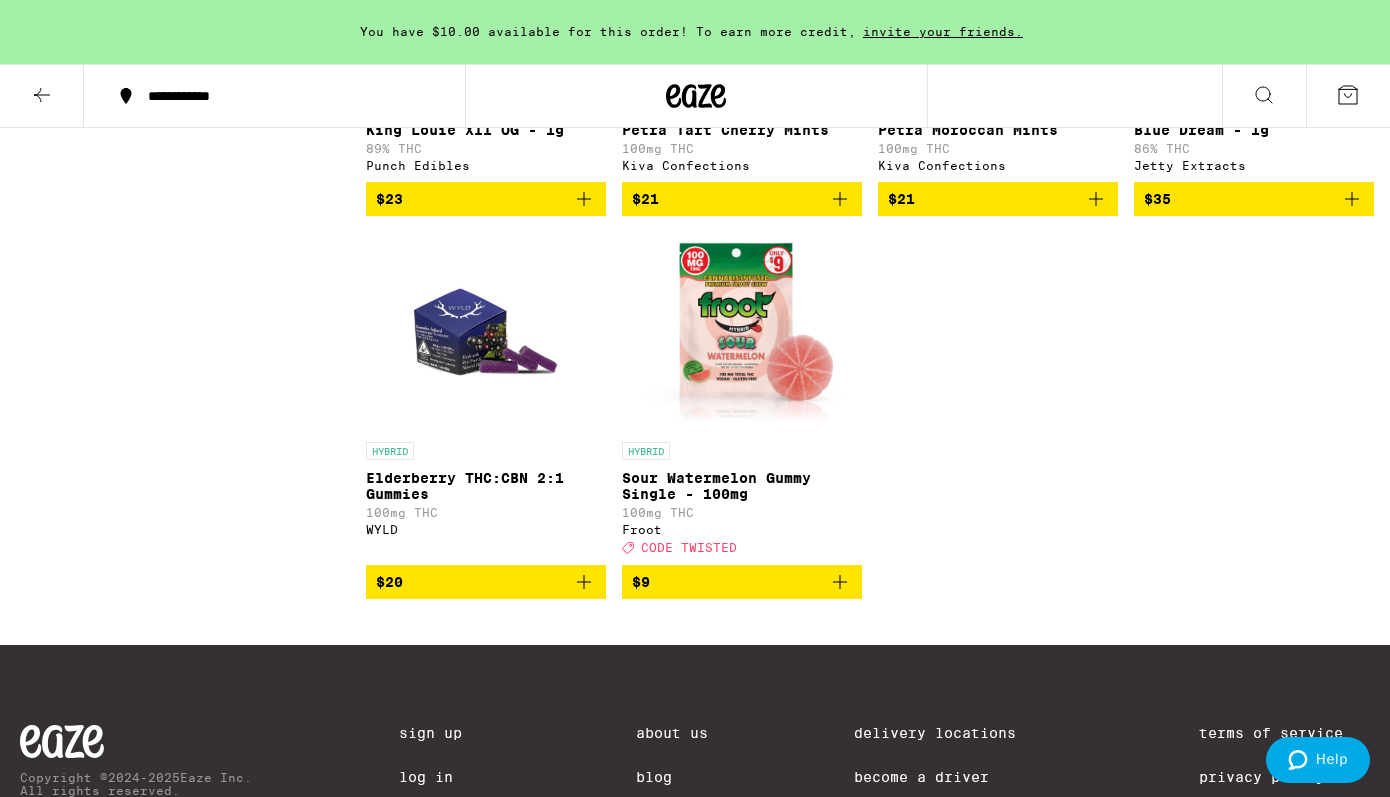 scroll, scrollTop: 9594, scrollLeft: 0, axis: vertical 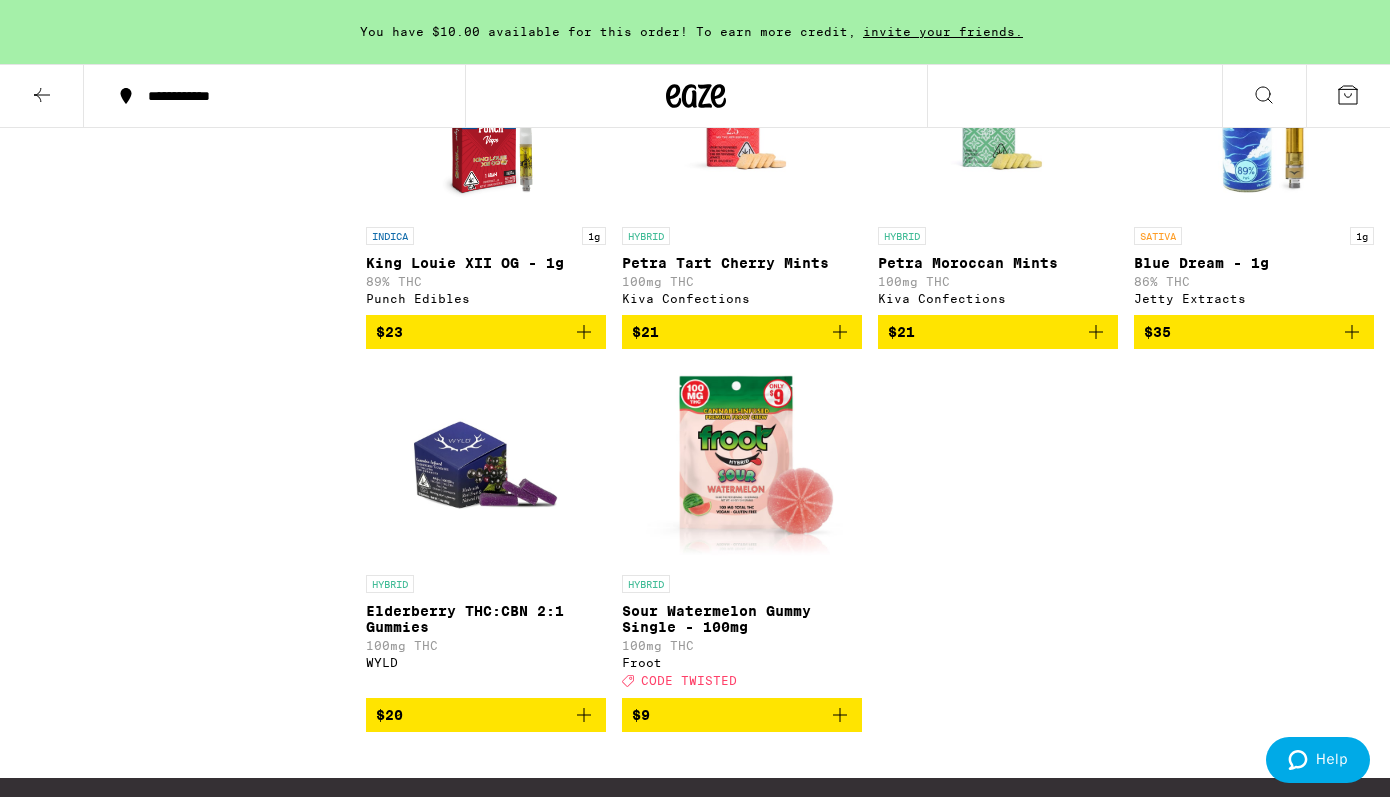 click 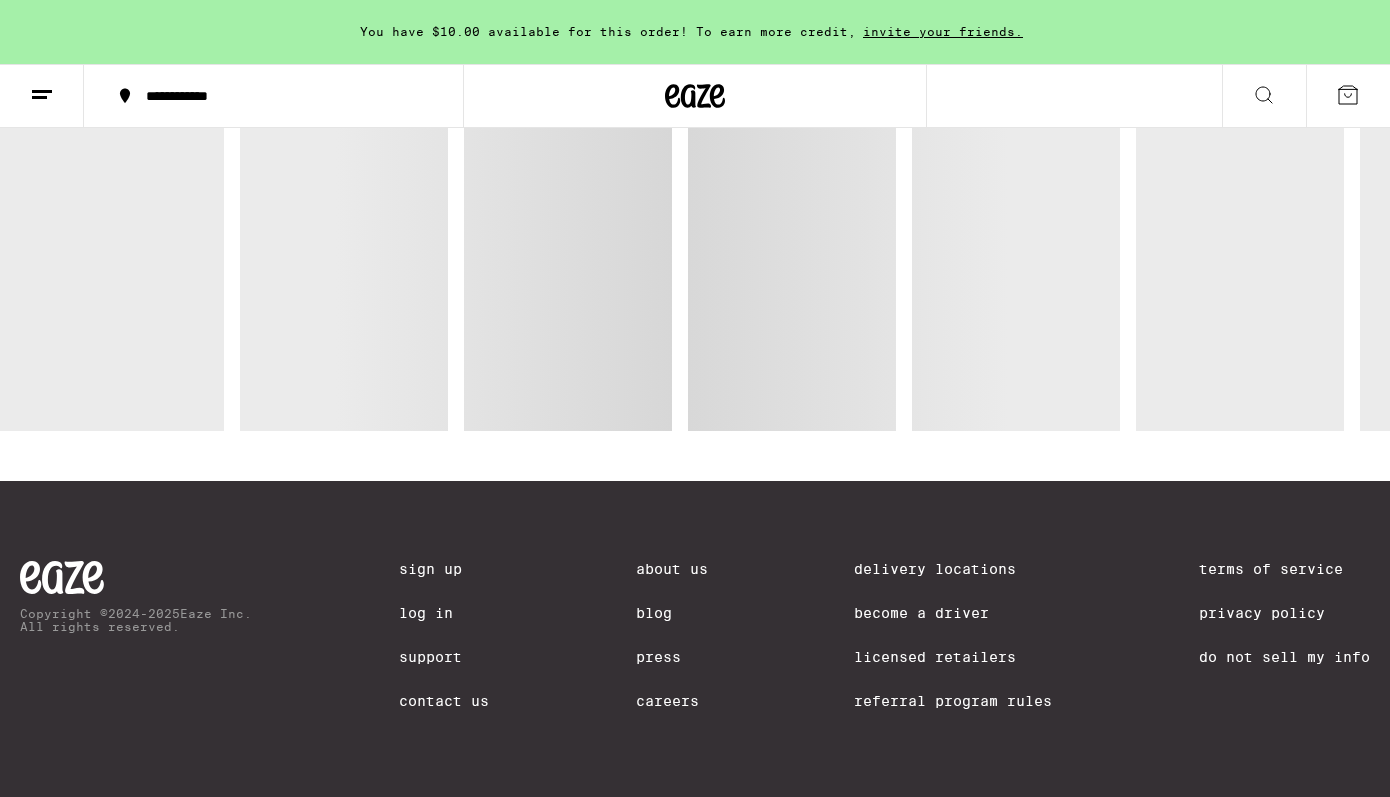 scroll, scrollTop: 0, scrollLeft: 0, axis: both 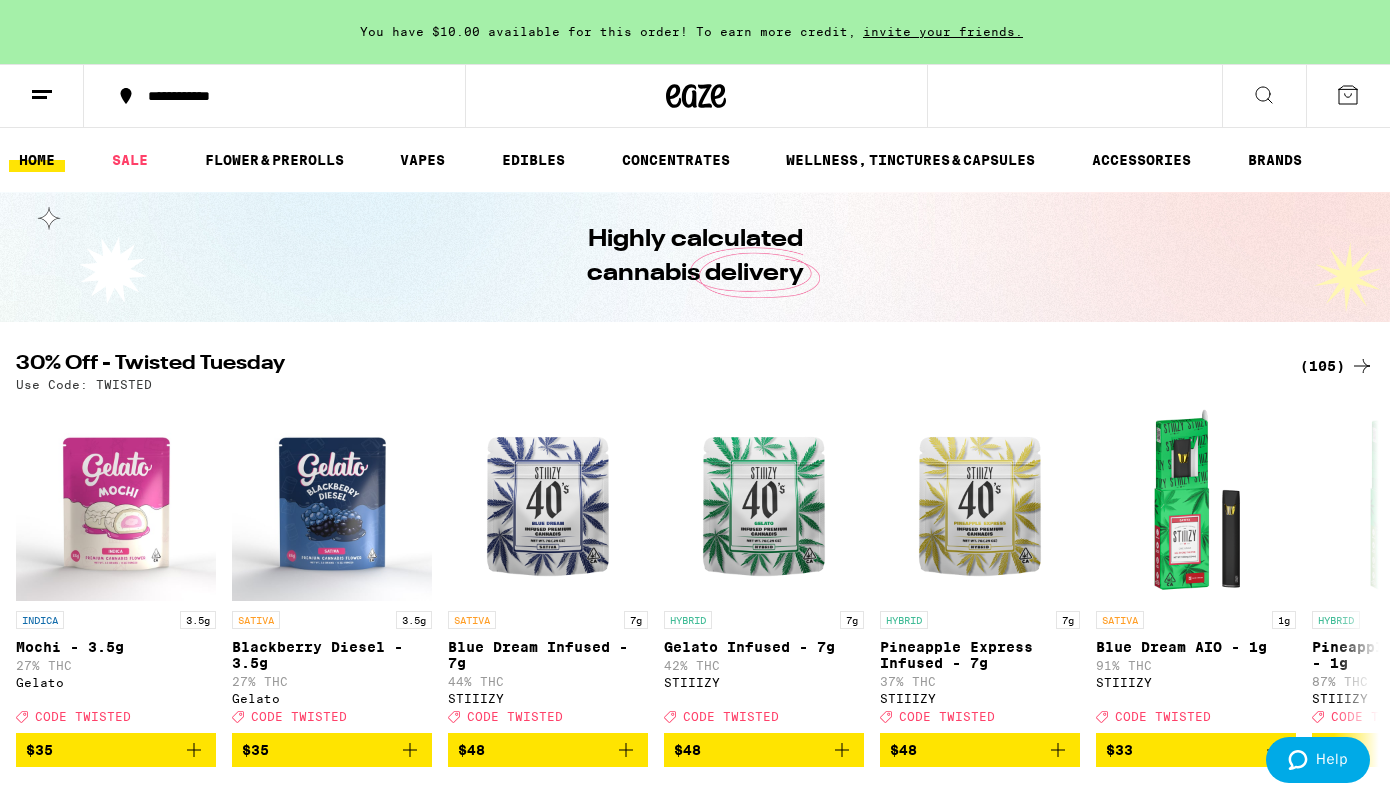 click 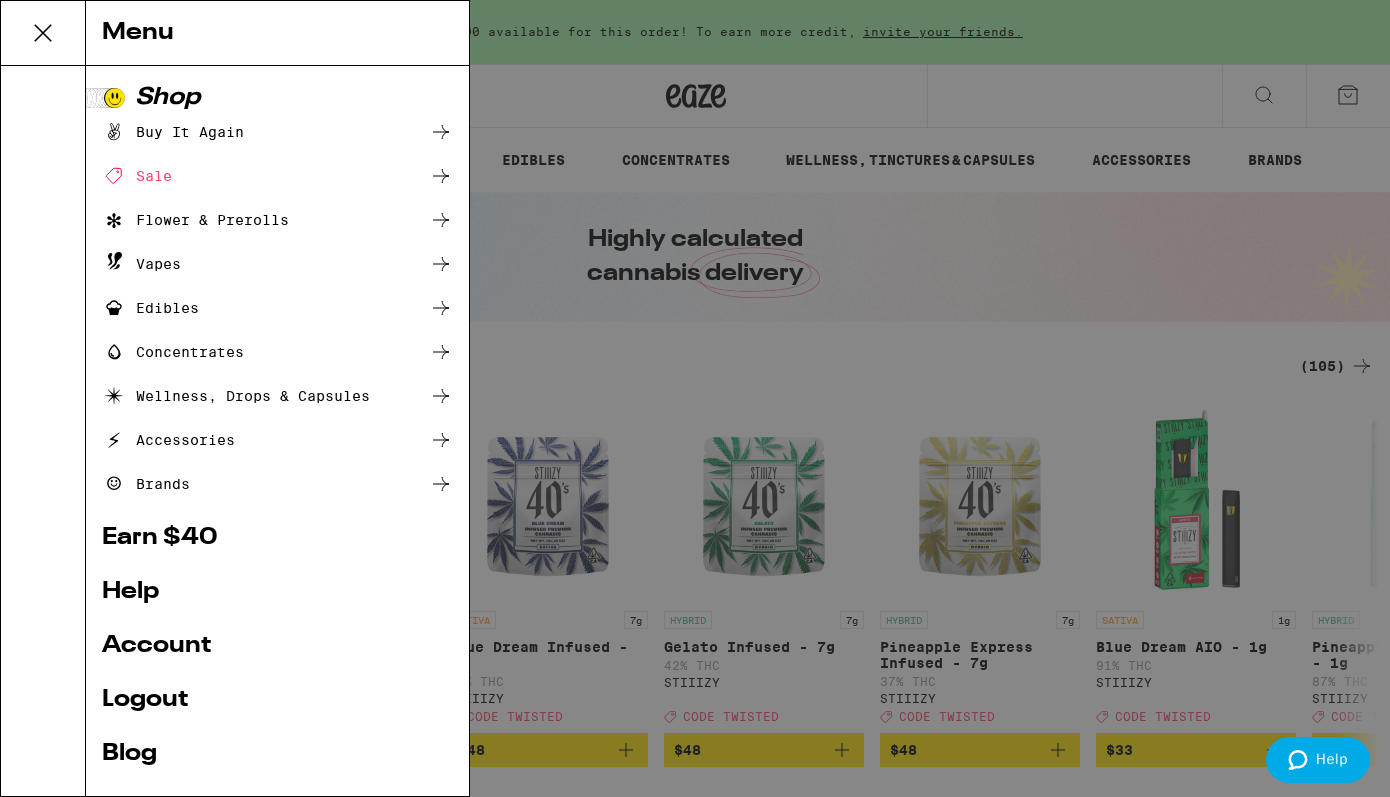 scroll, scrollTop: 0, scrollLeft: 0, axis: both 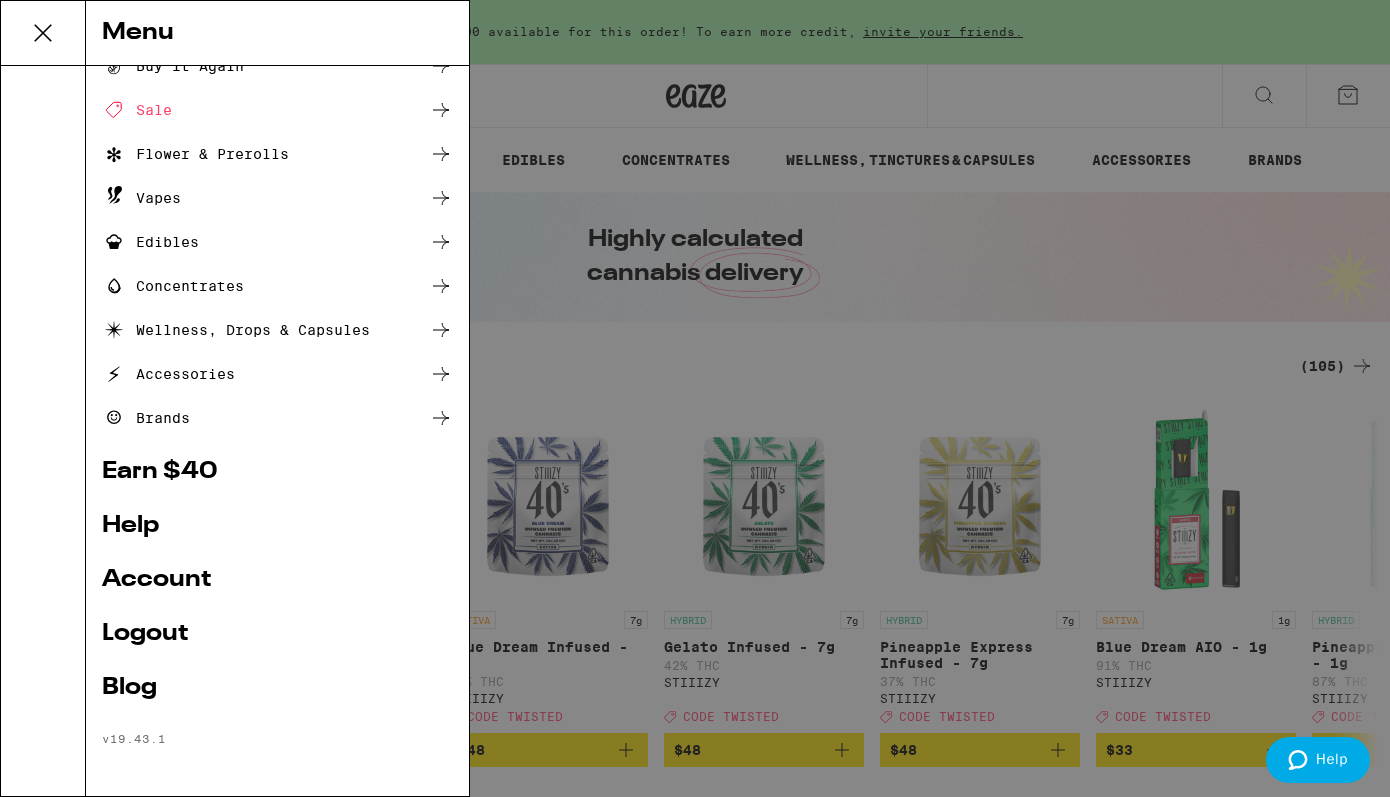click on "Account" at bounding box center (277, 580) 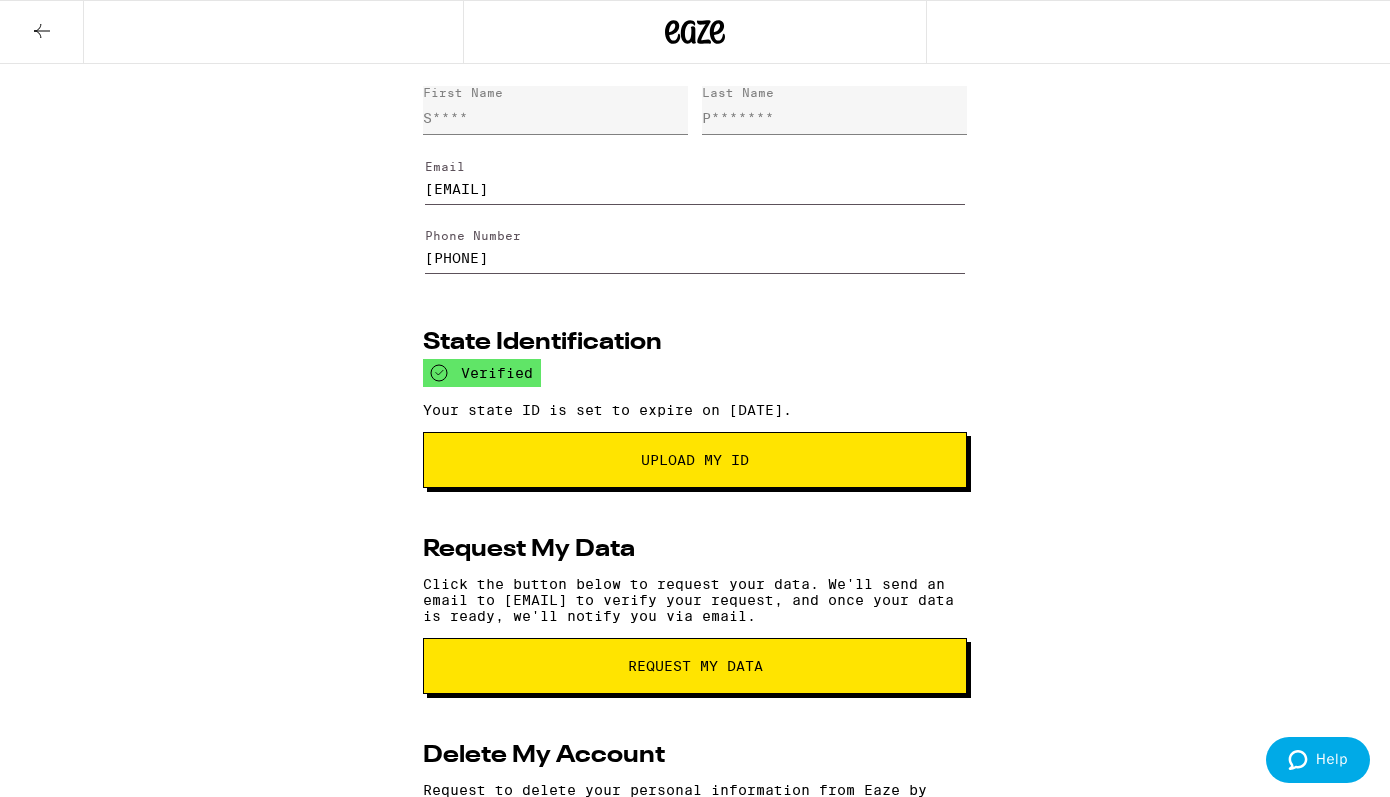 scroll, scrollTop: 0, scrollLeft: 0, axis: both 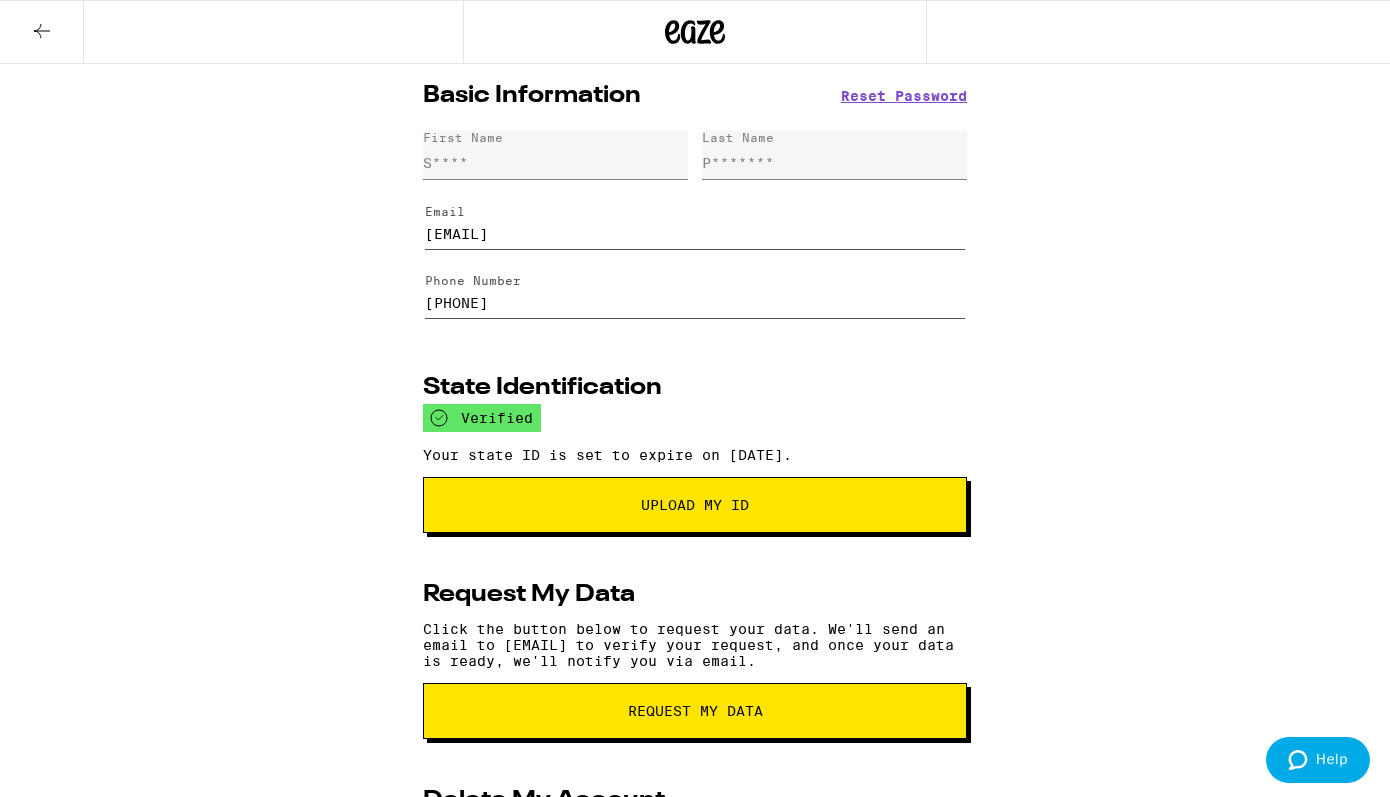 click 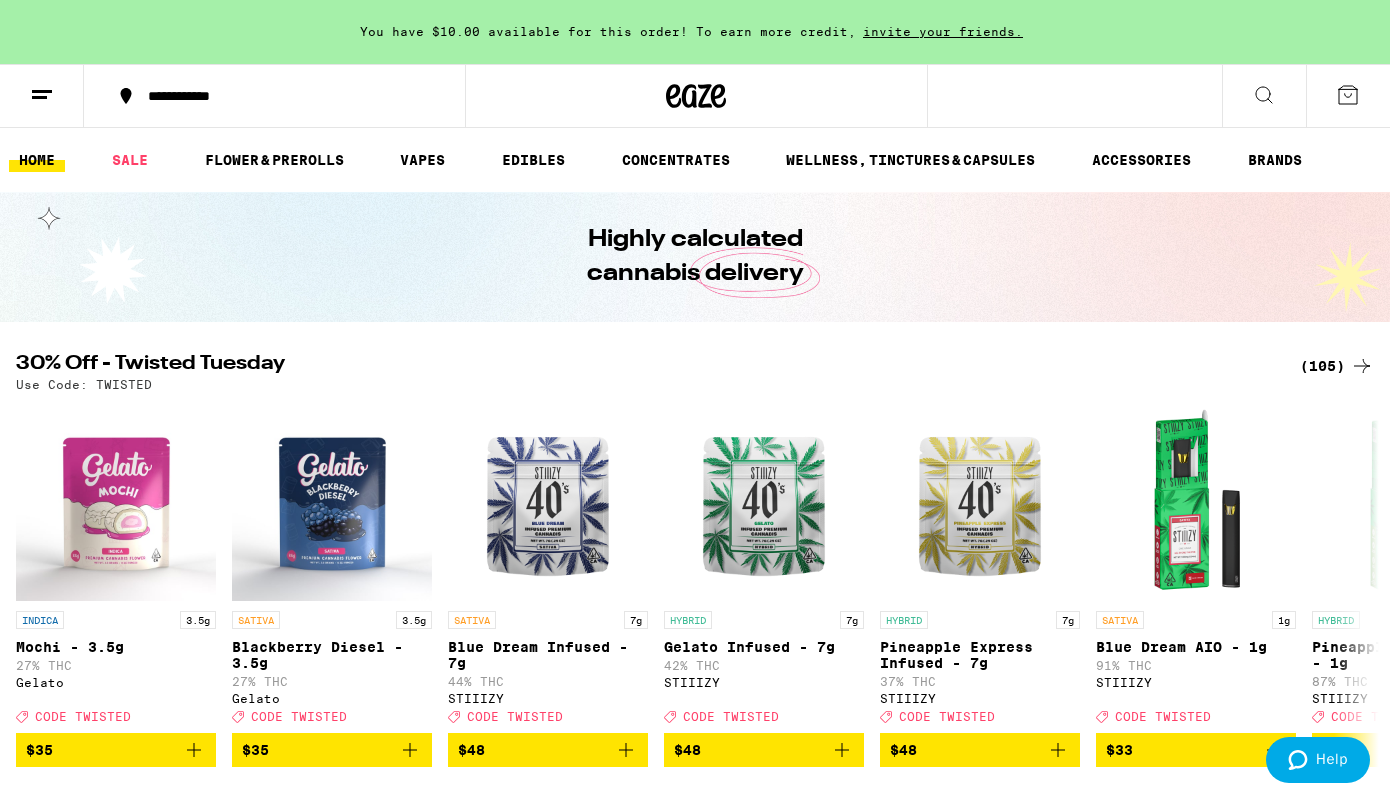 scroll, scrollTop: 0, scrollLeft: 0, axis: both 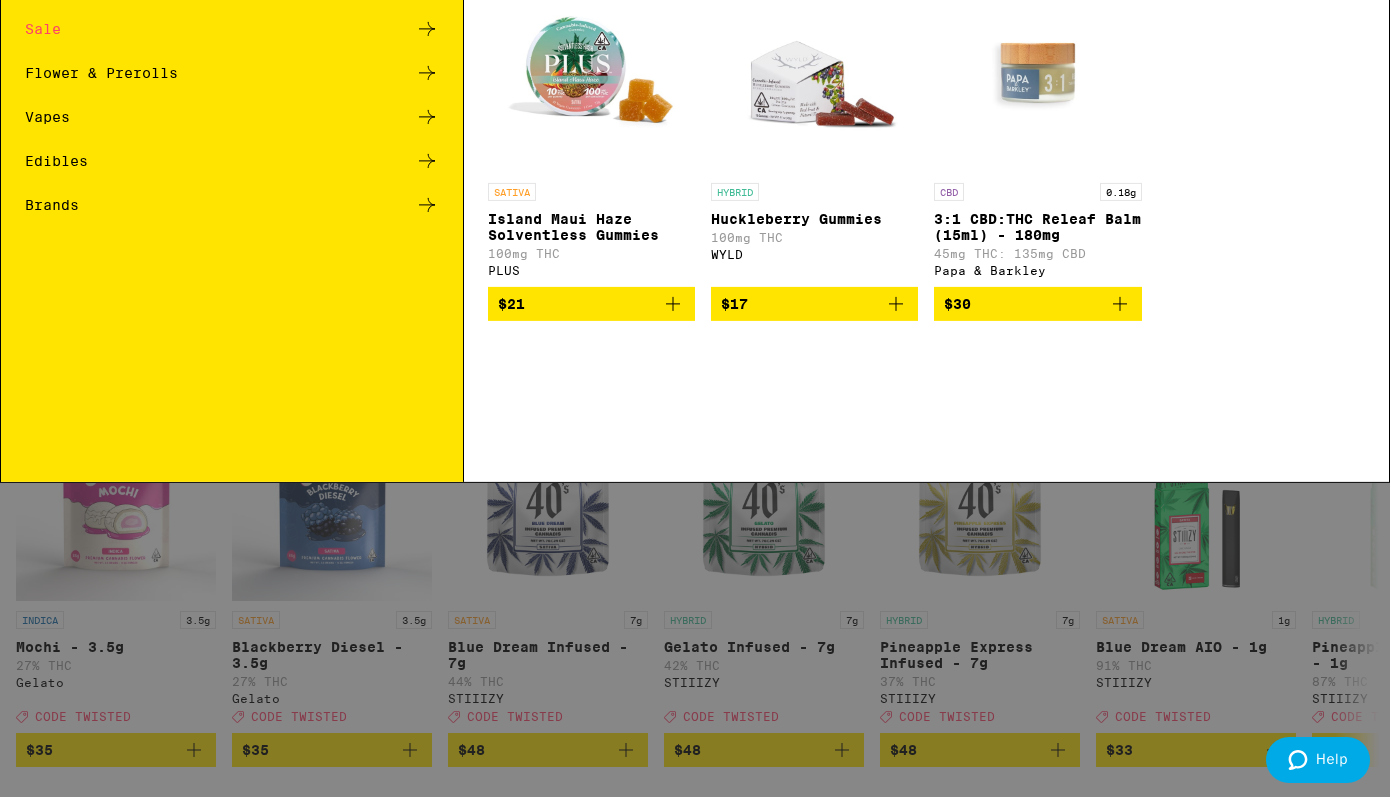 click 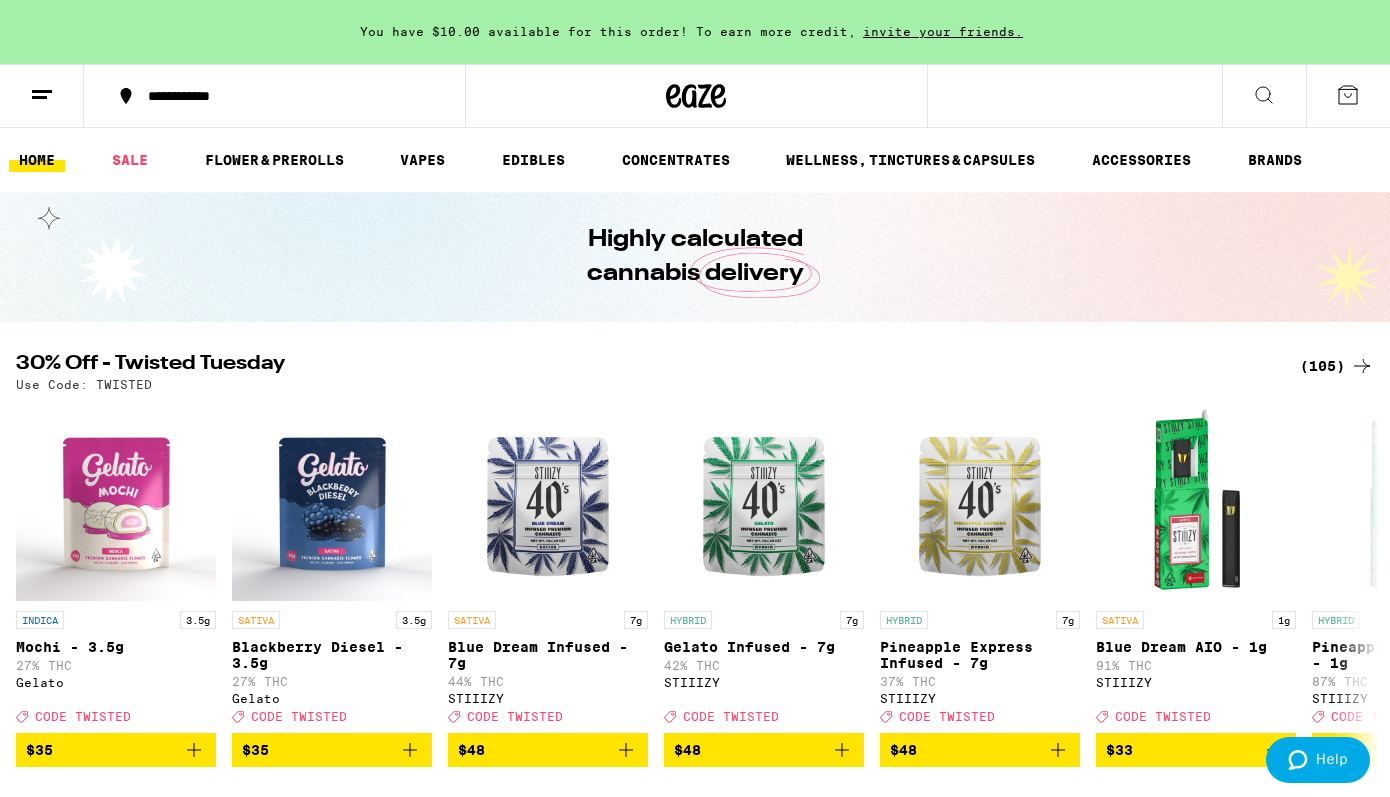 click at bounding box center (1348, 96) 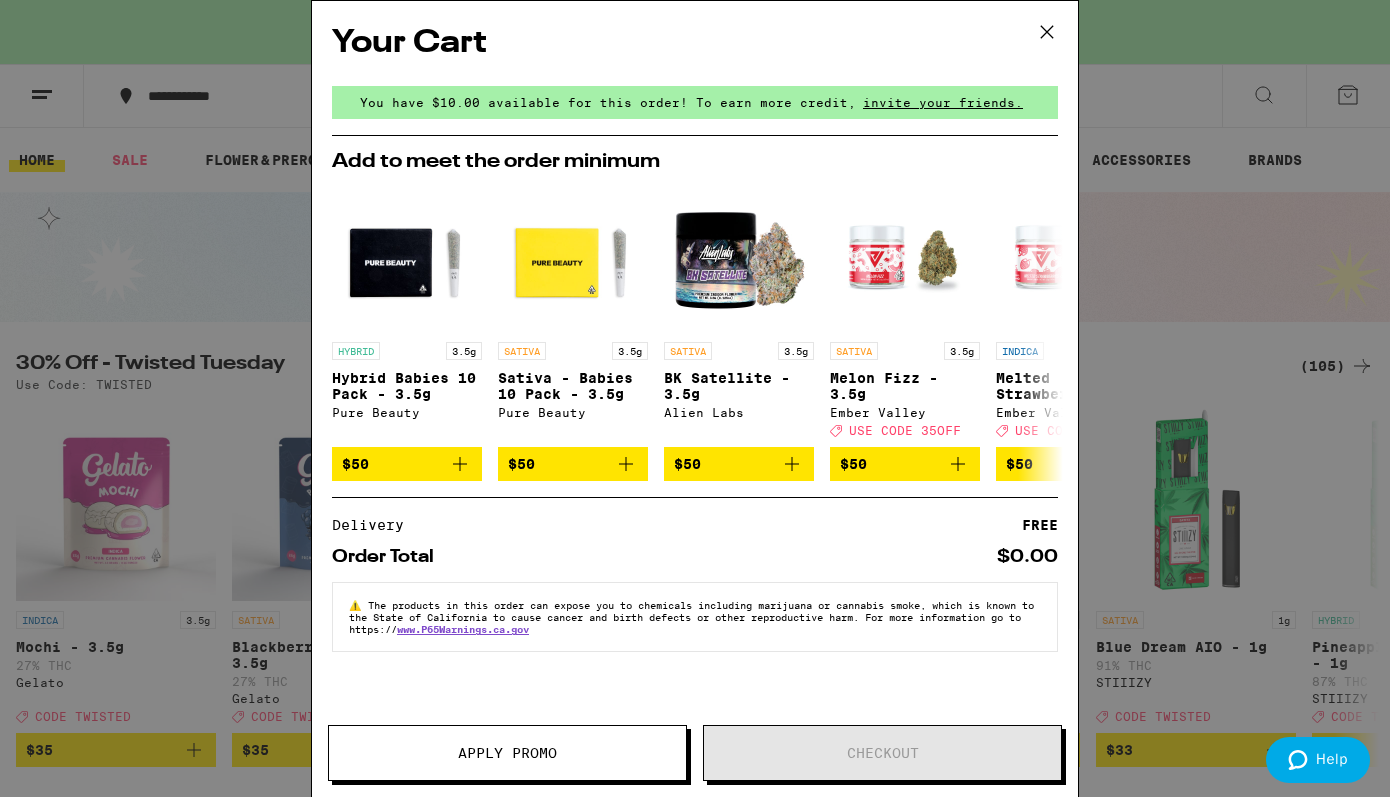 click 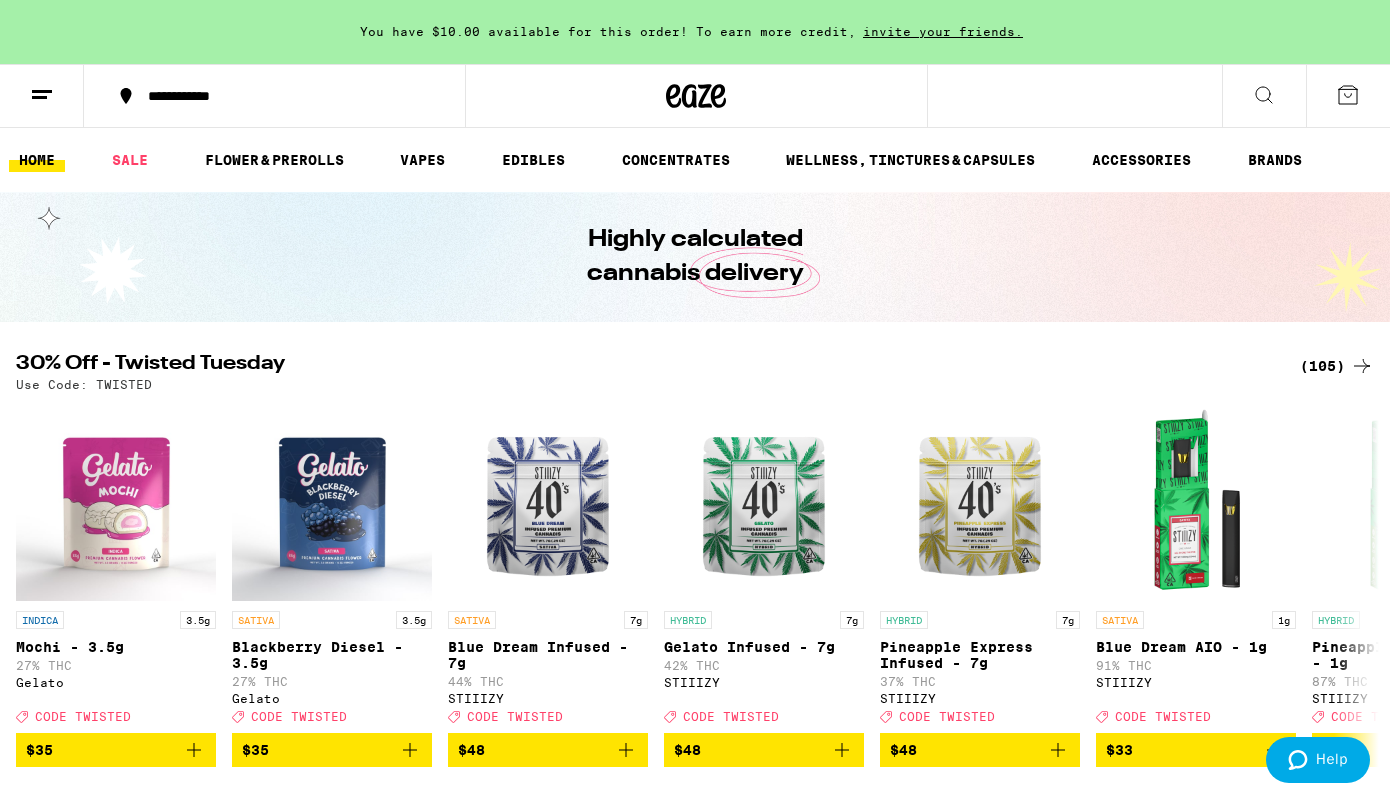 scroll, scrollTop: 0, scrollLeft: 0, axis: both 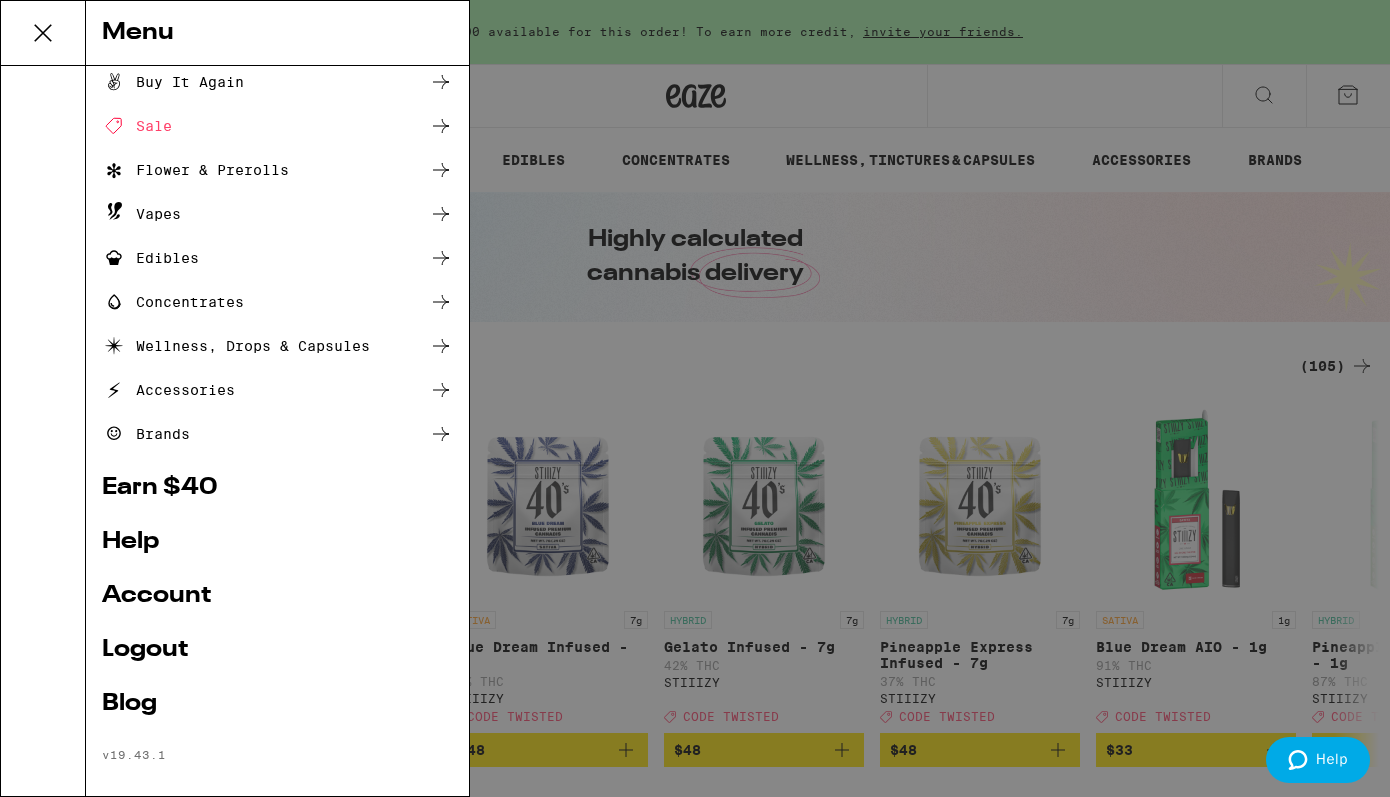 click on "Help" at bounding box center (277, 542) 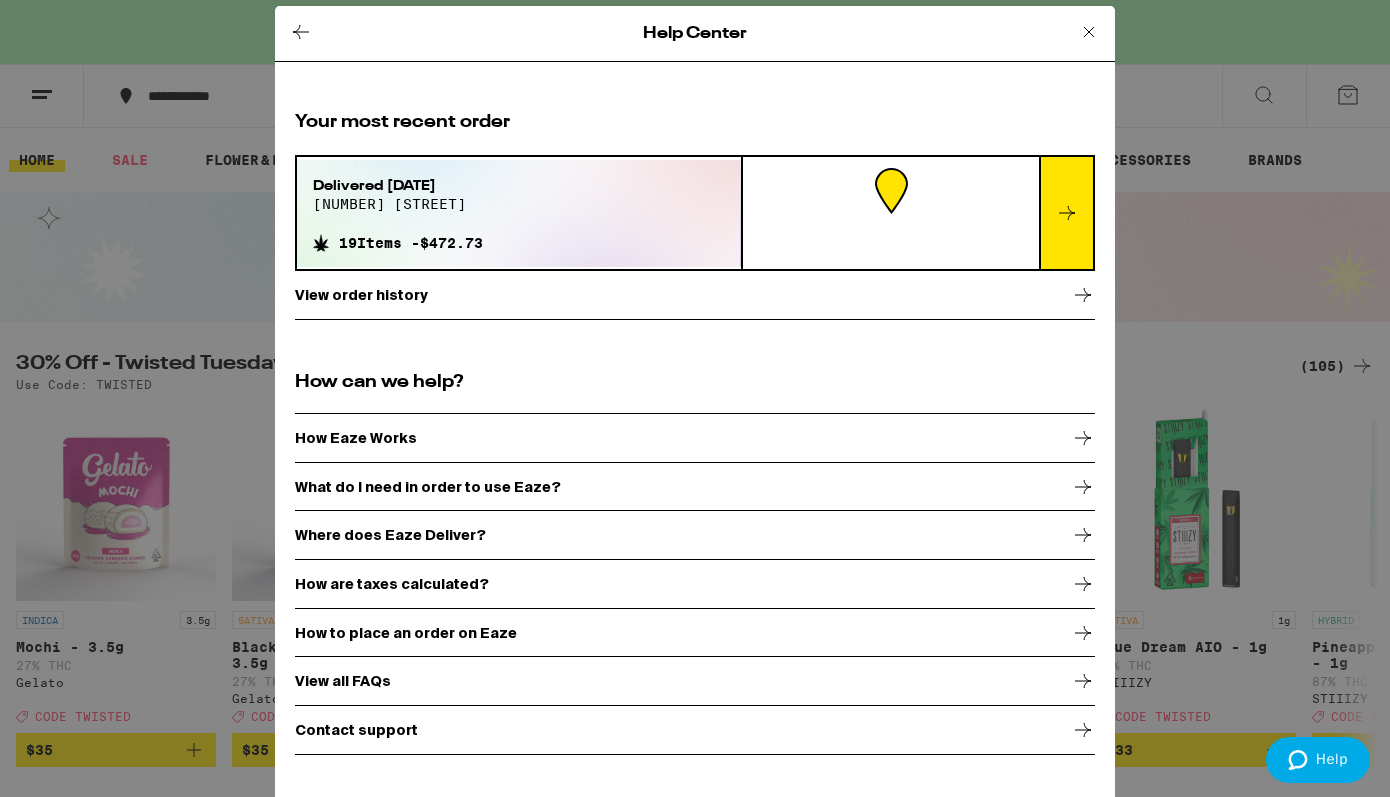 scroll, scrollTop: 14, scrollLeft: 0, axis: vertical 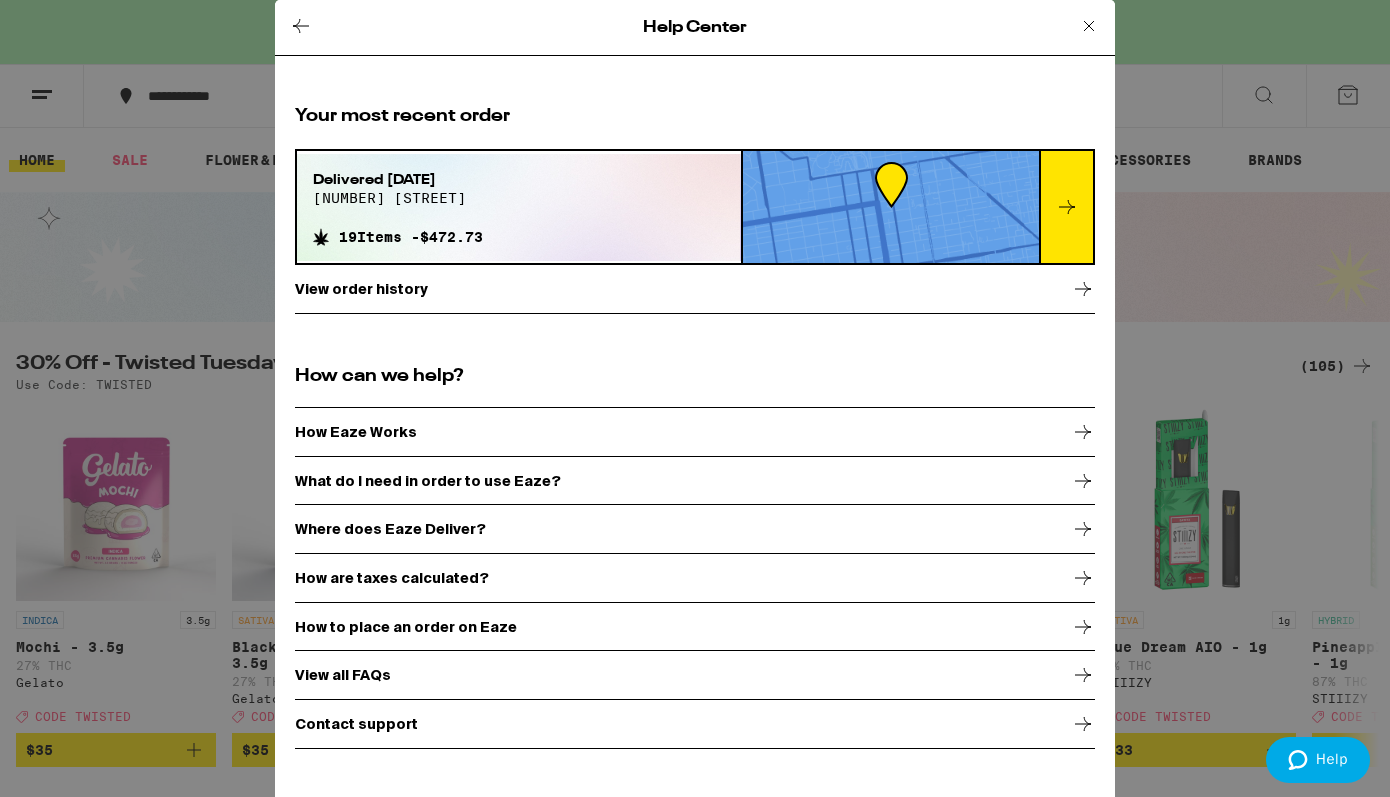 click on "View order history" at bounding box center (361, 289) 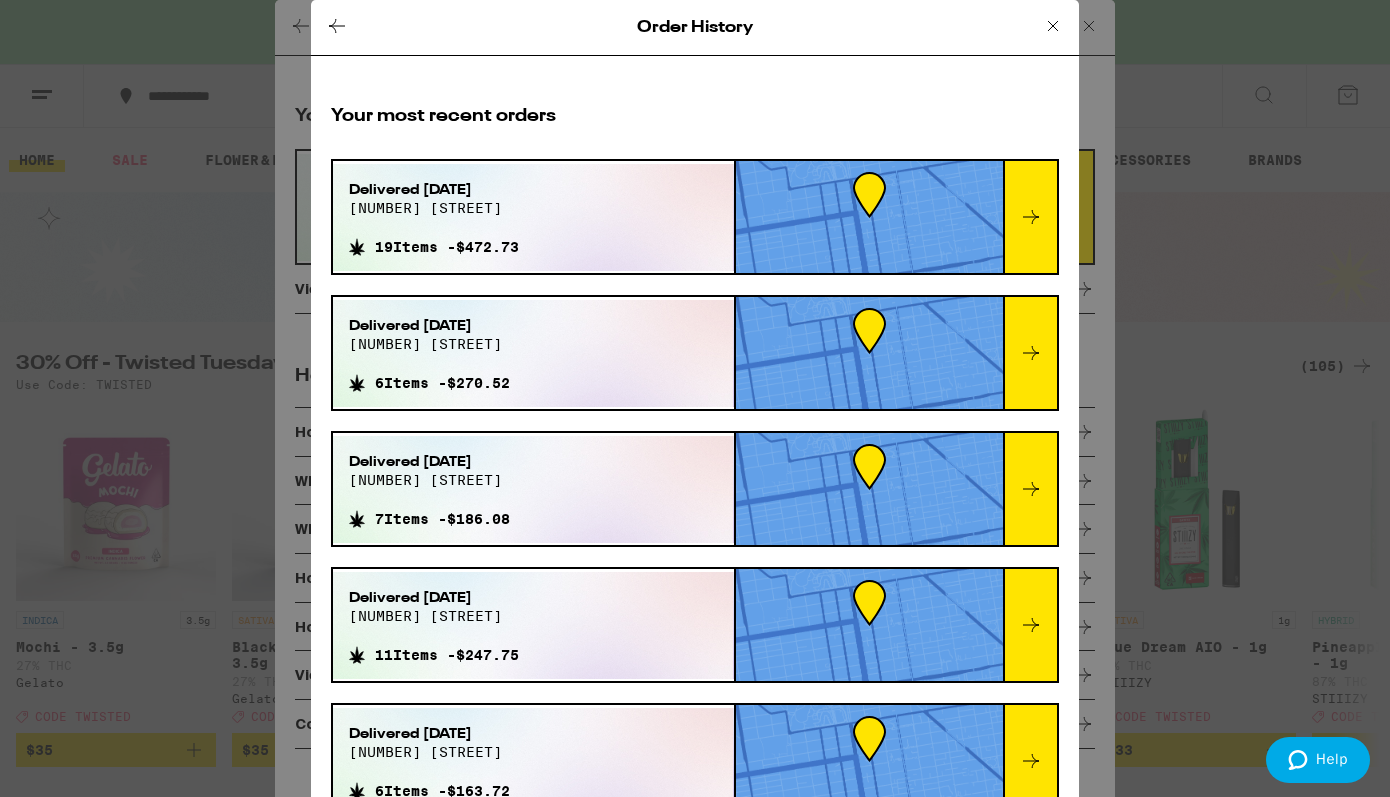 click on "Delivered [DATE] [NUMBER] [STREET] 19 Items - [PRICE]" at bounding box center (533, 217) 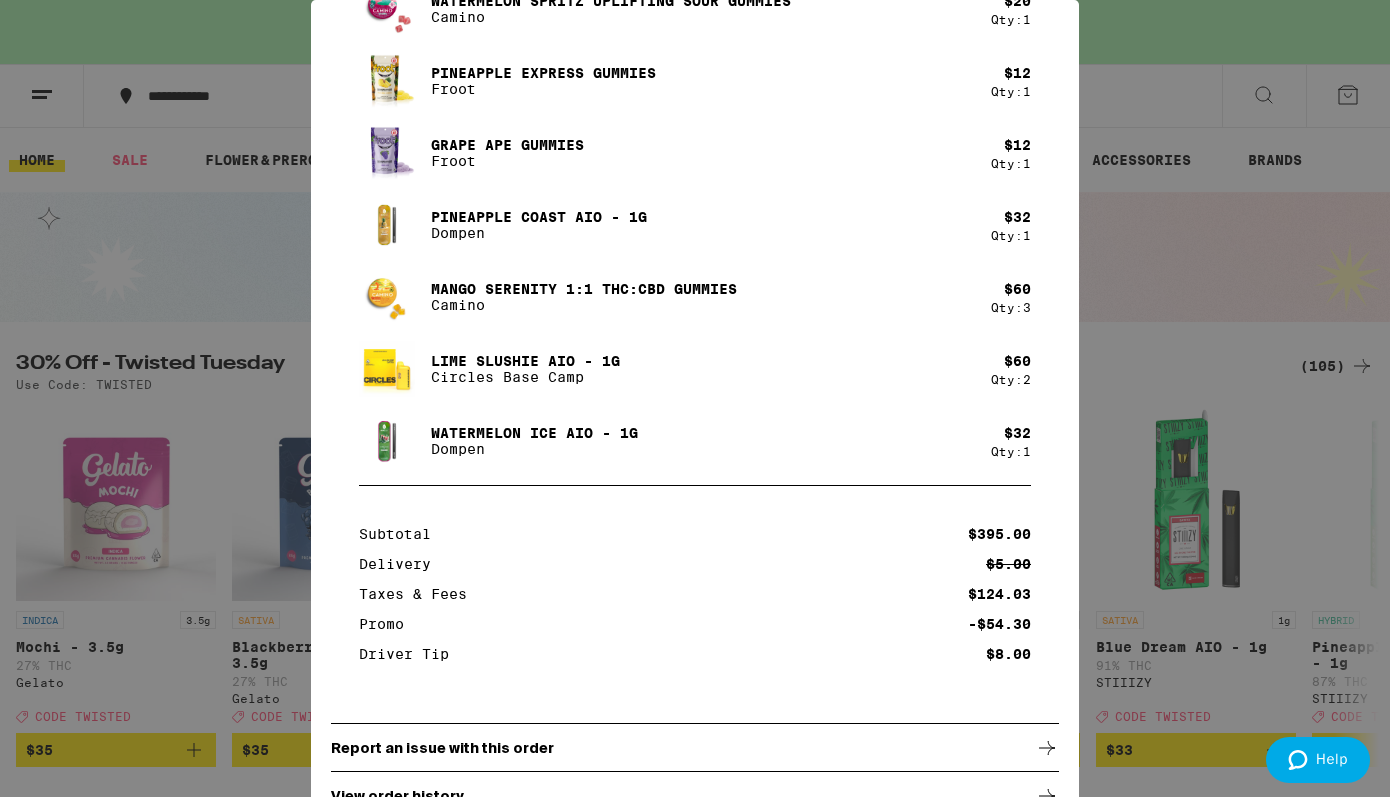 scroll, scrollTop: 573, scrollLeft: 0, axis: vertical 